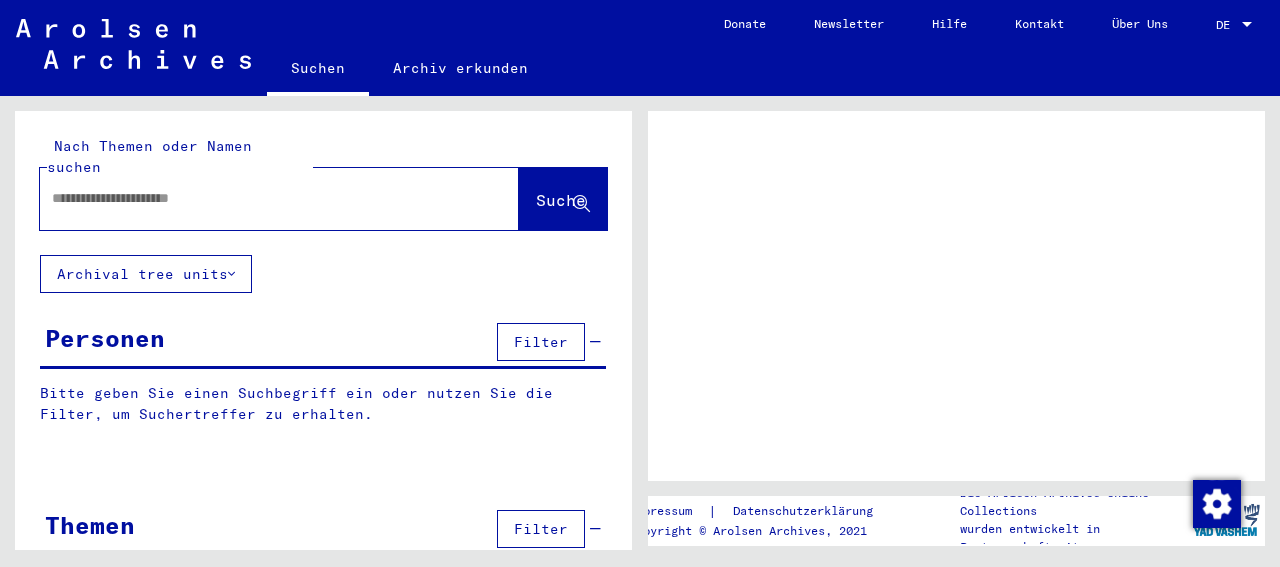 scroll, scrollTop: 0, scrollLeft: 0, axis: both 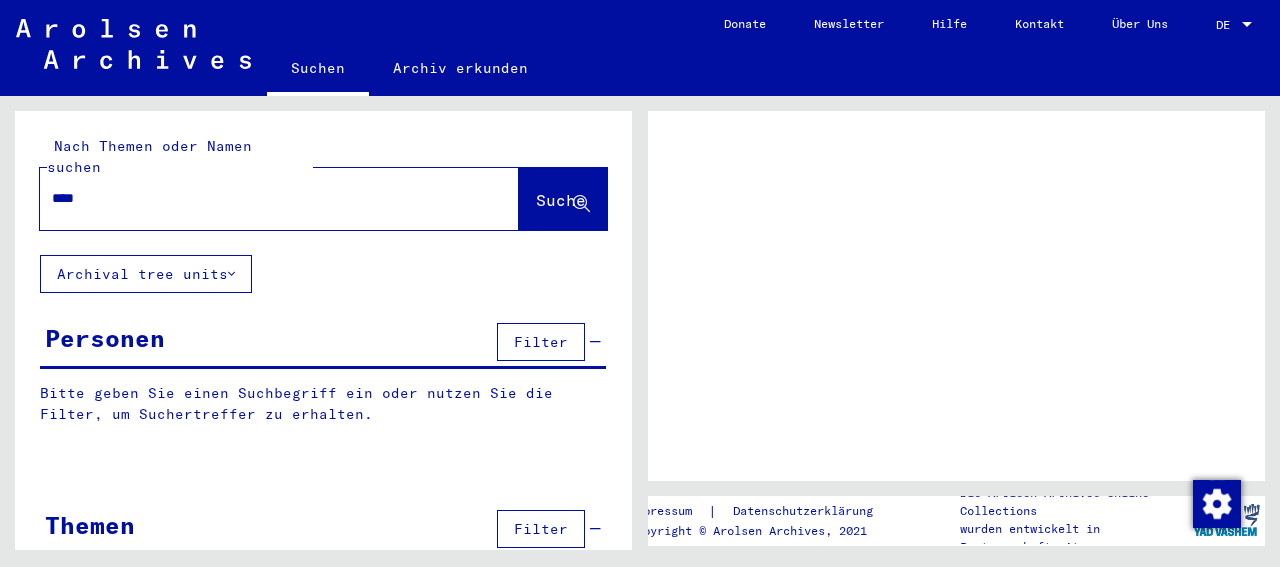 type on "*****" 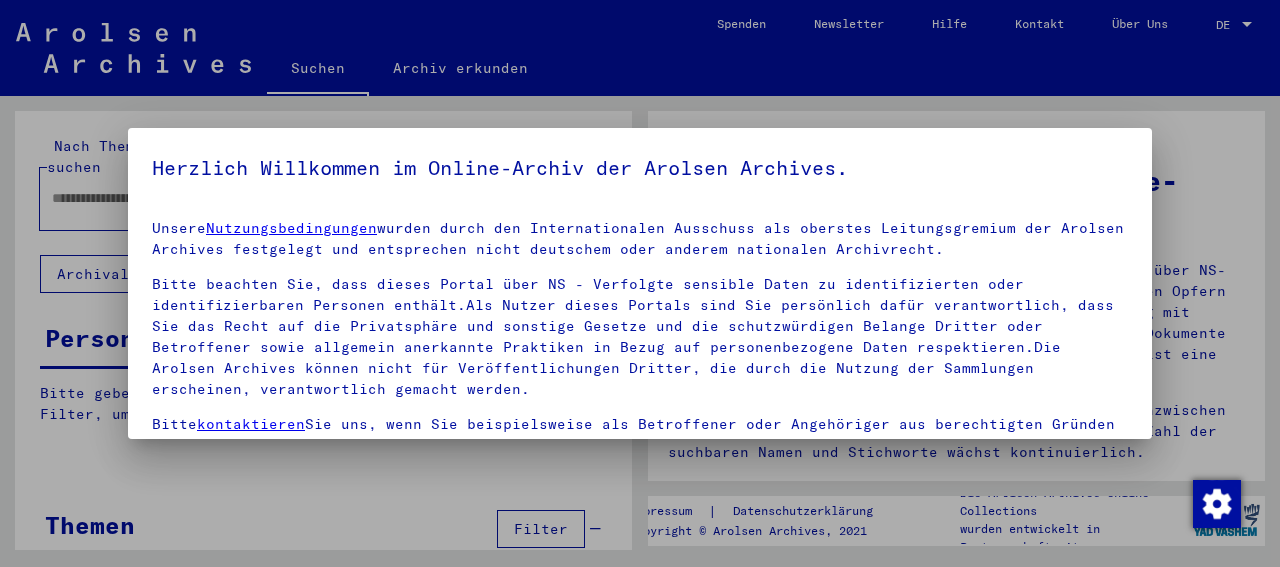 click on "Herzlich Willkommen im Online-Archiv der Arolsen Archives." at bounding box center (640, 168) 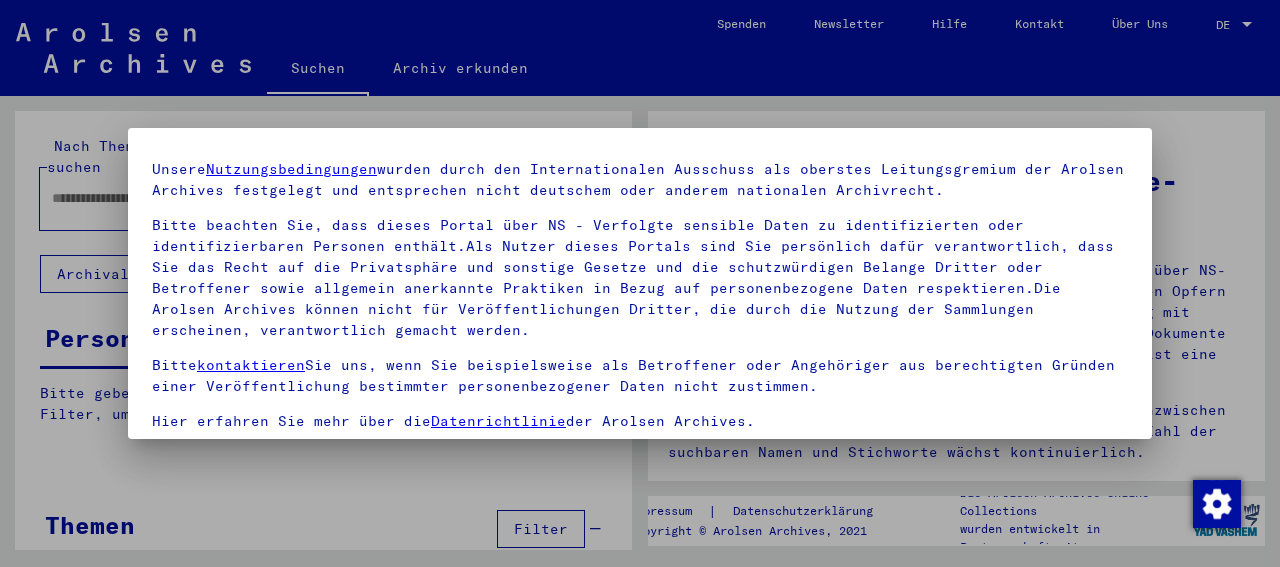 scroll, scrollTop: 52, scrollLeft: 0, axis: vertical 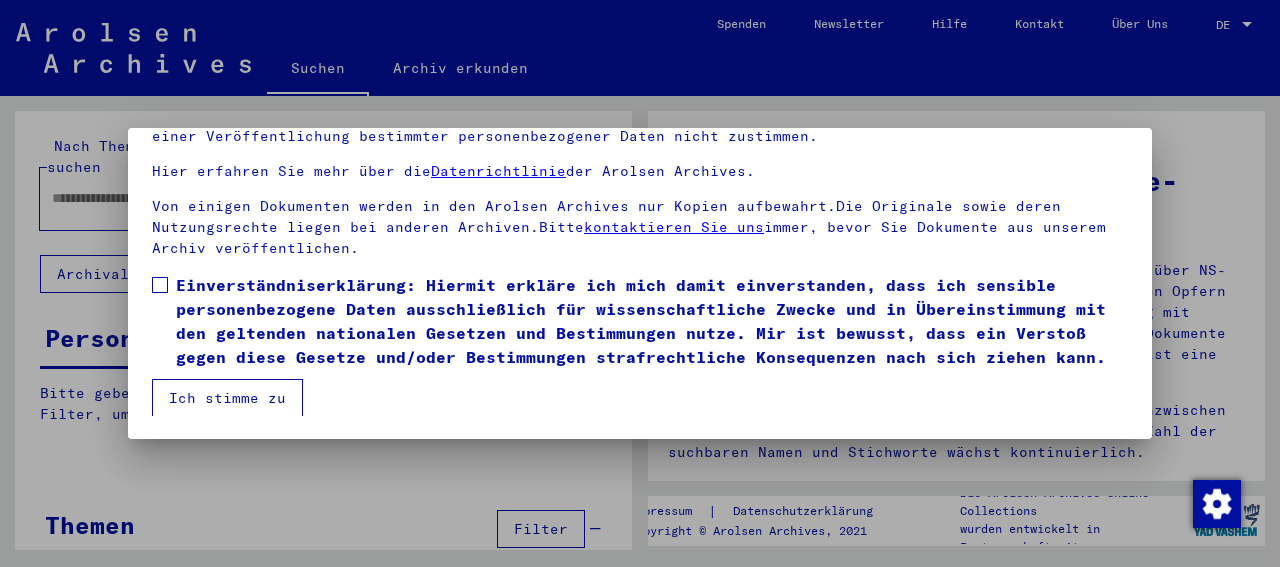 click at bounding box center [160, 285] 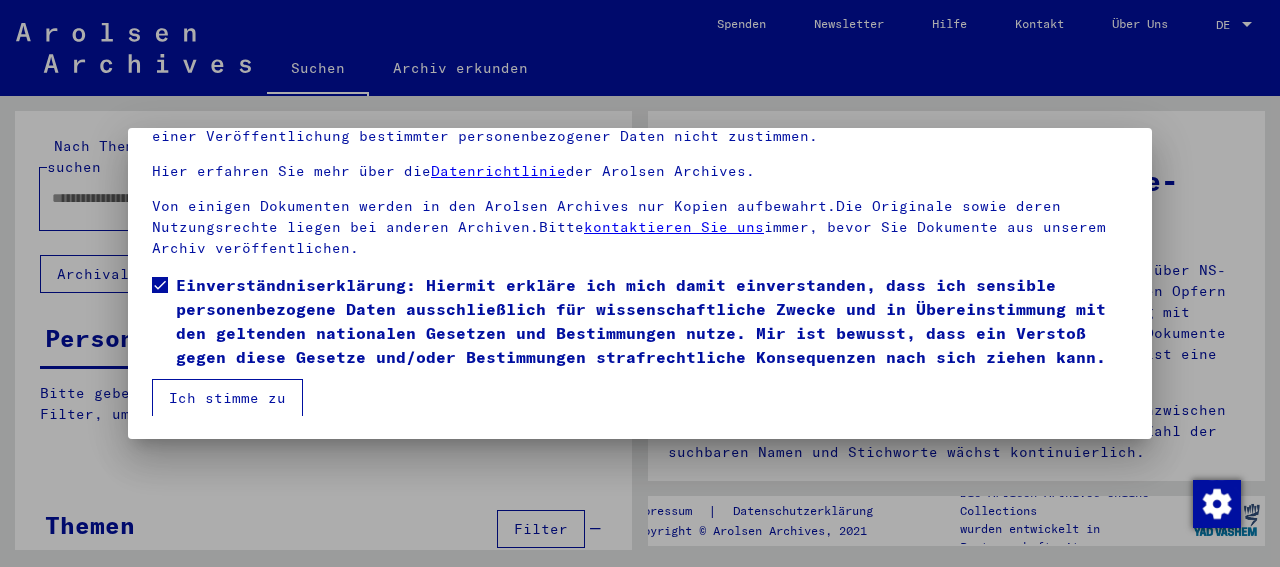 click on "Ich stimme zu" at bounding box center [227, 398] 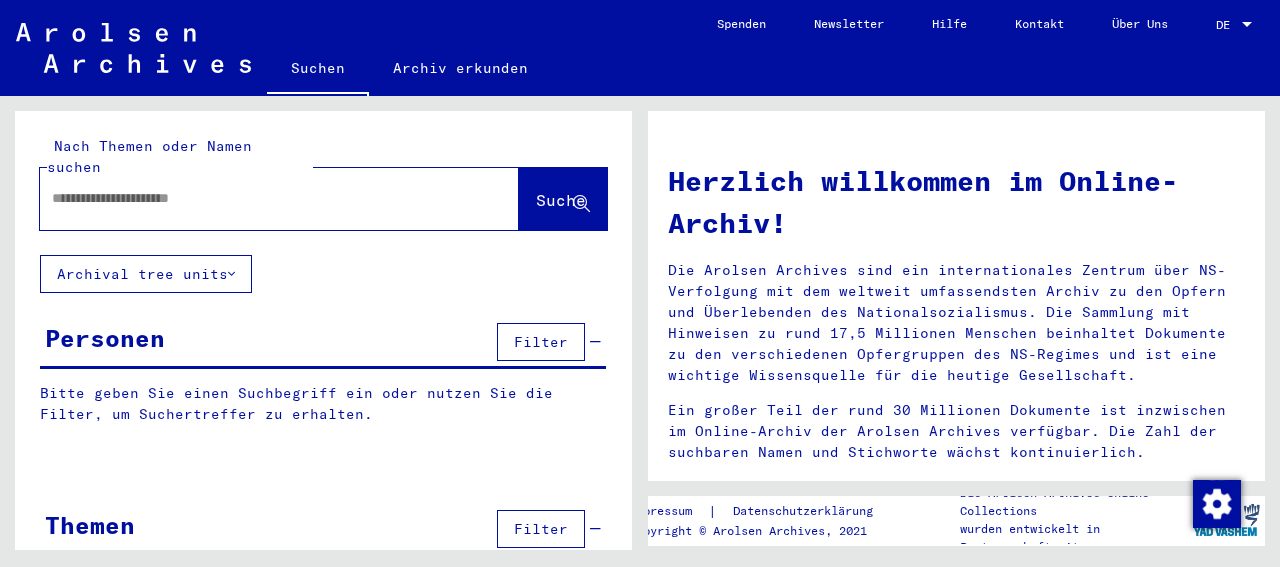 click 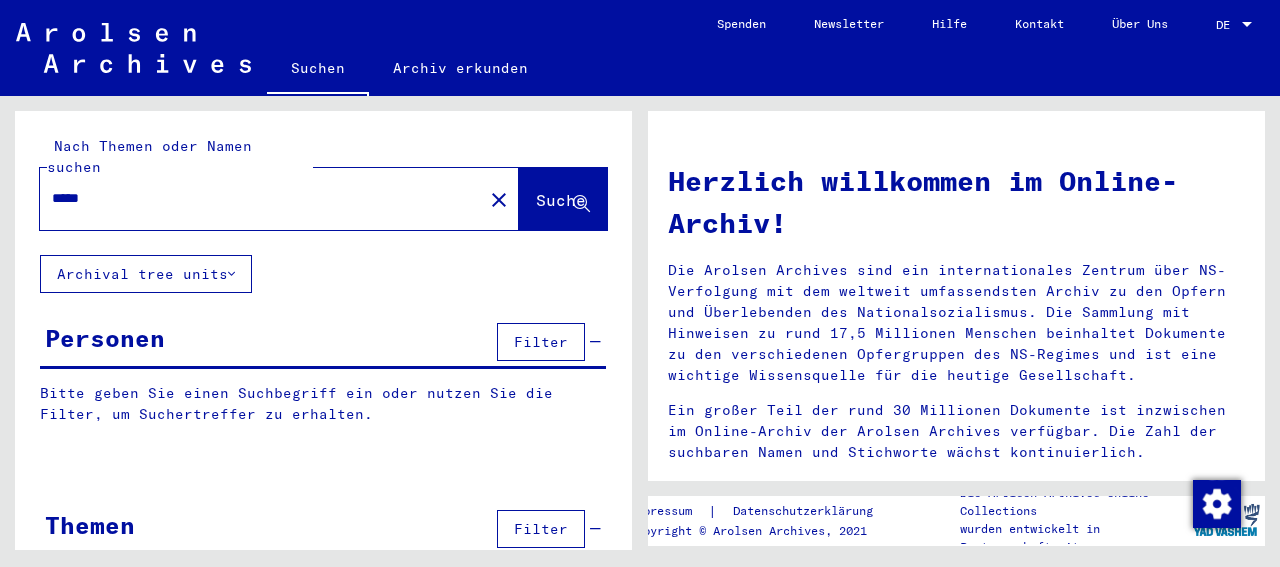 type on "*****" 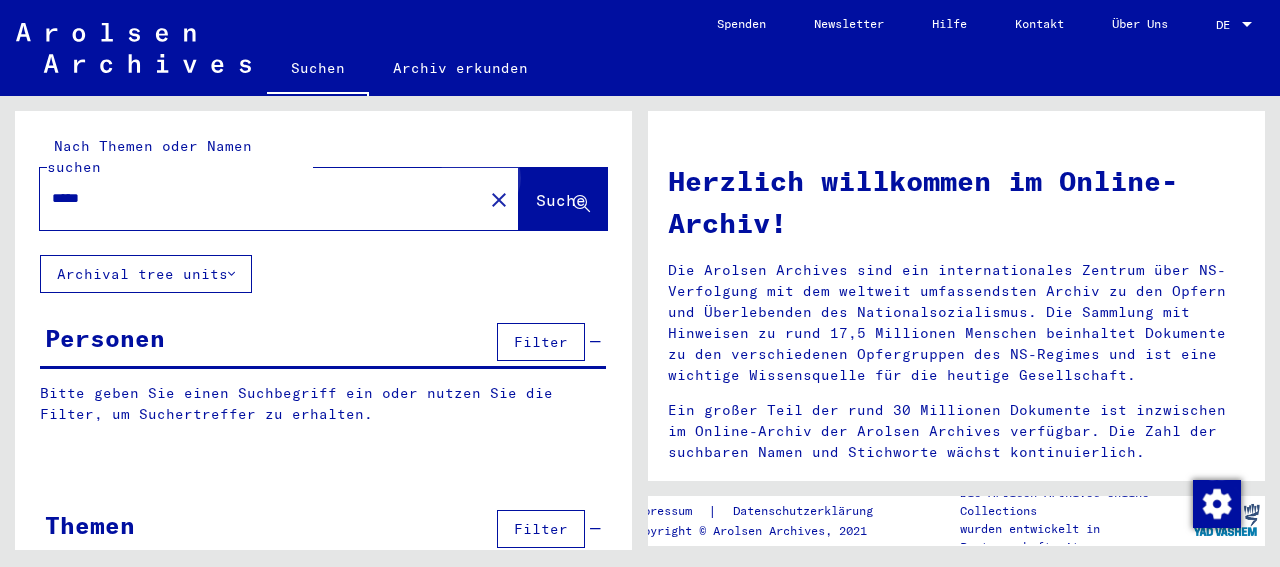 click on "Suche" 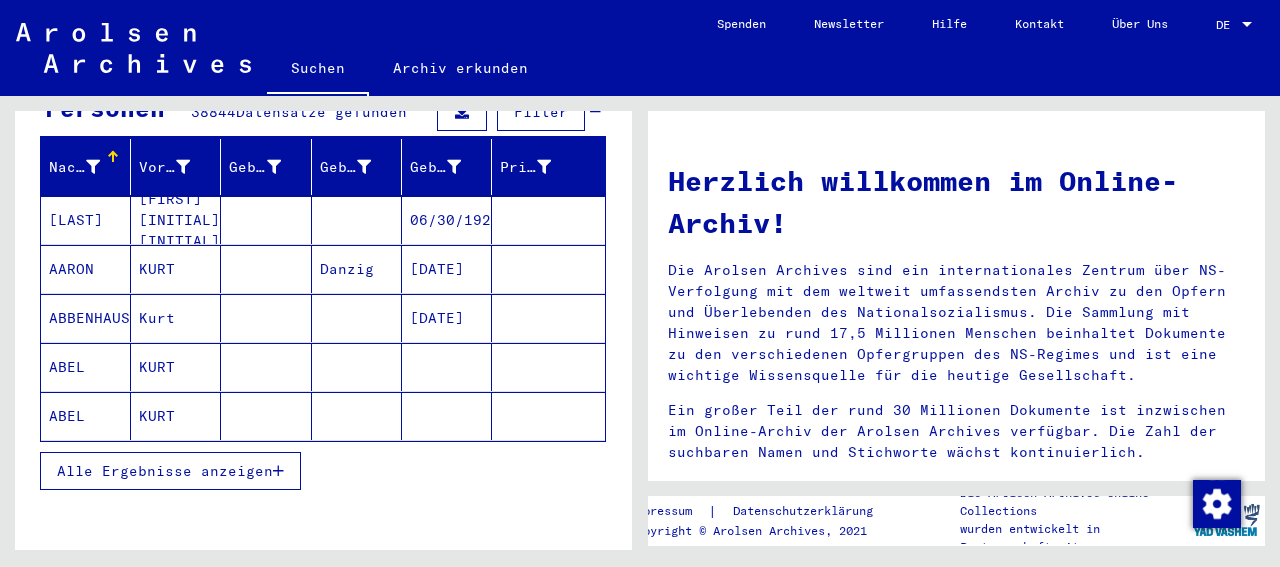 scroll, scrollTop: 200, scrollLeft: 0, axis: vertical 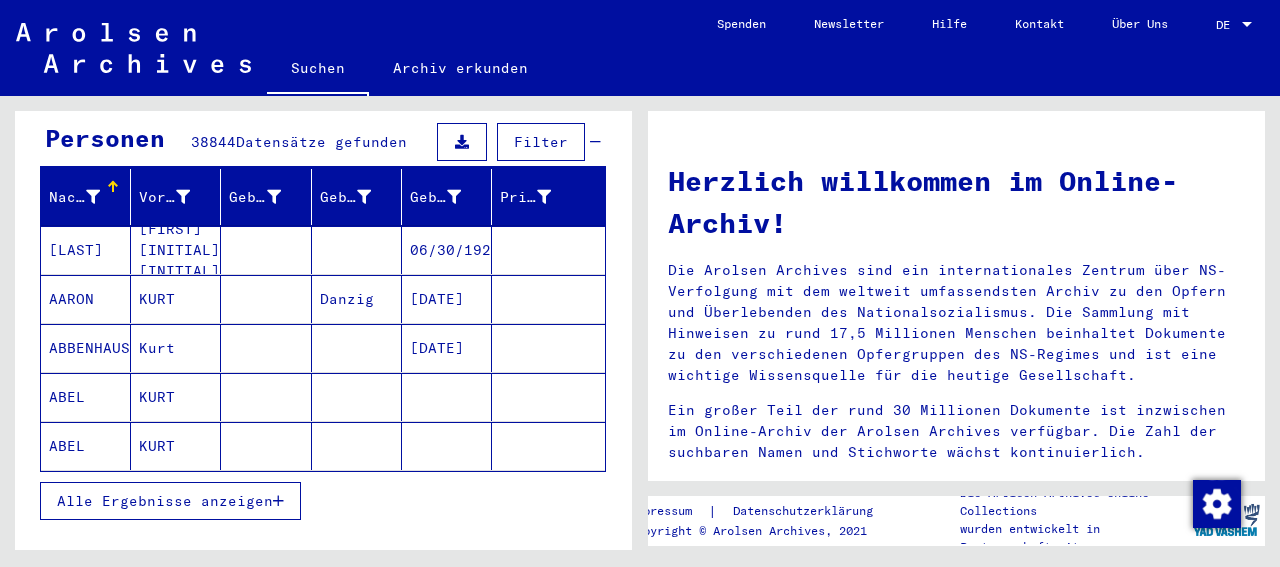 click at bounding box center (278, 501) 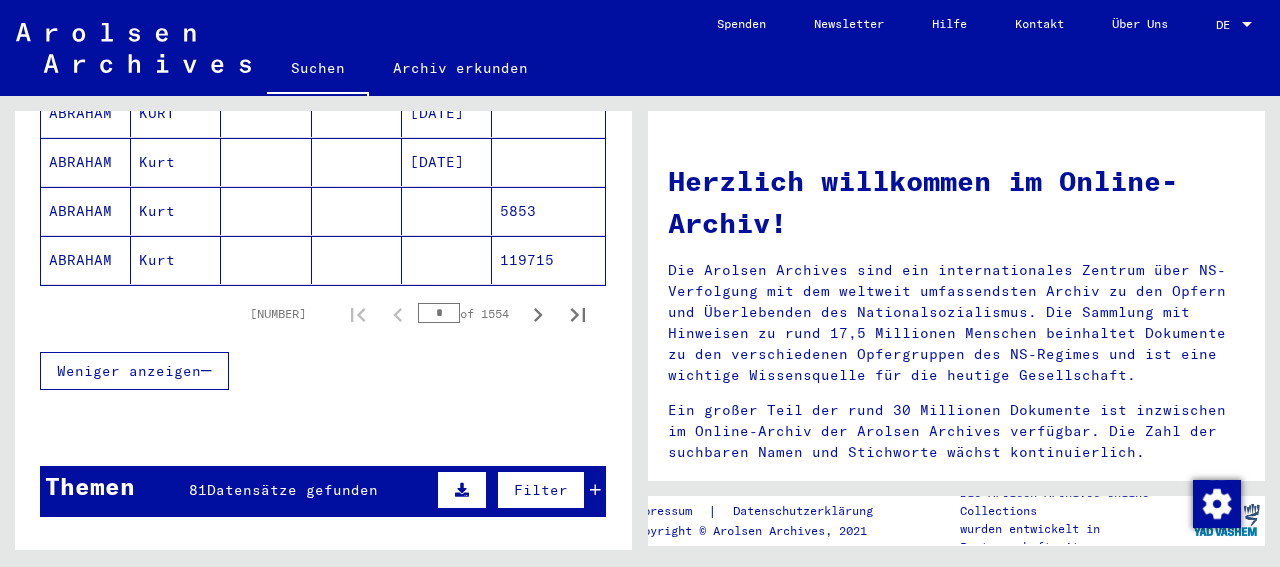 scroll, scrollTop: 1336, scrollLeft: 0, axis: vertical 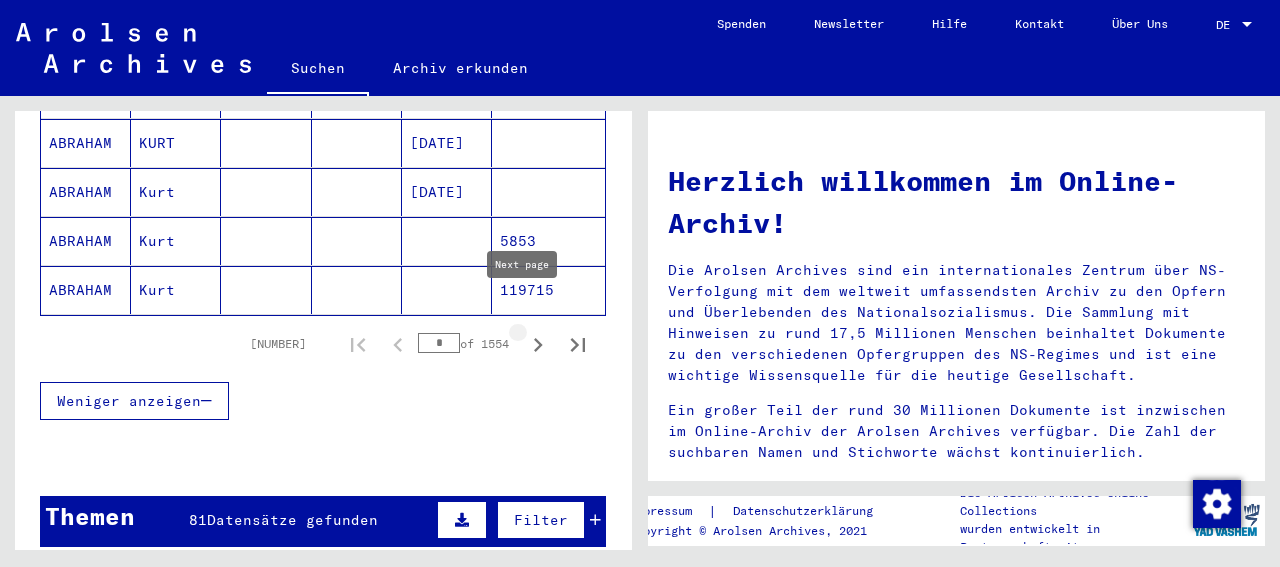 click 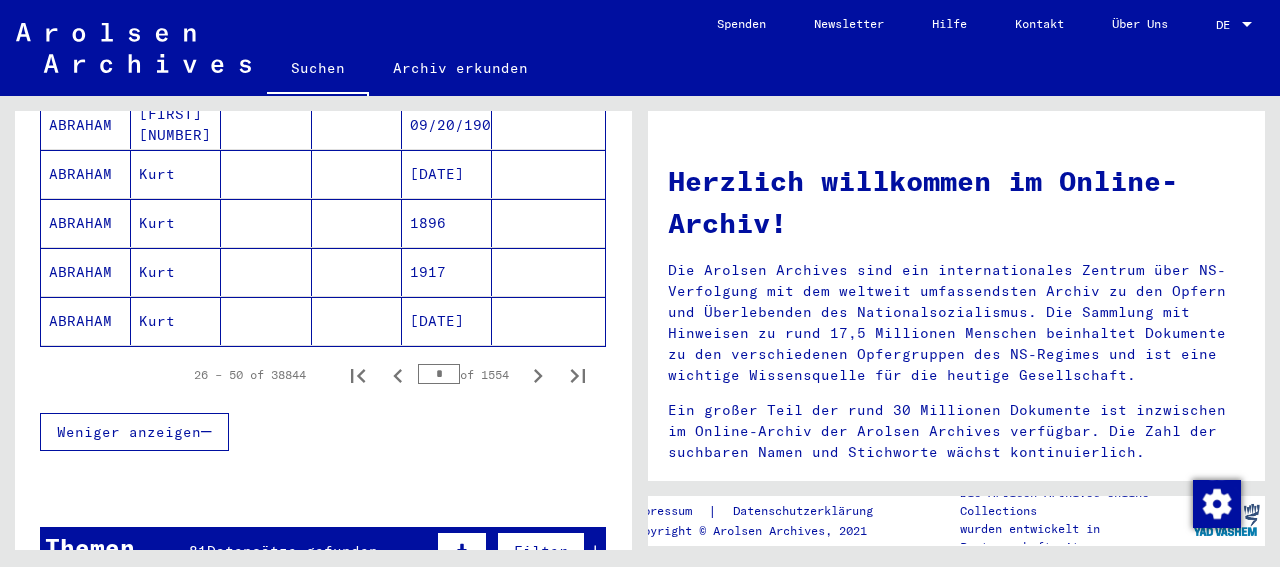 scroll, scrollTop: 1336, scrollLeft: 0, axis: vertical 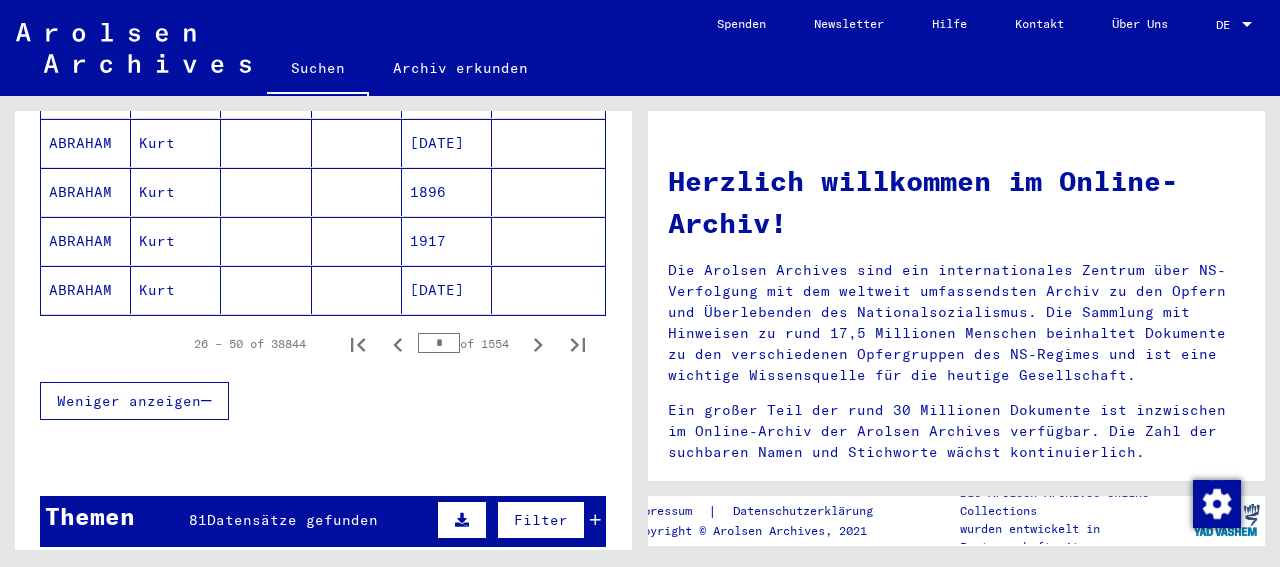 click on "*" at bounding box center (439, 343) 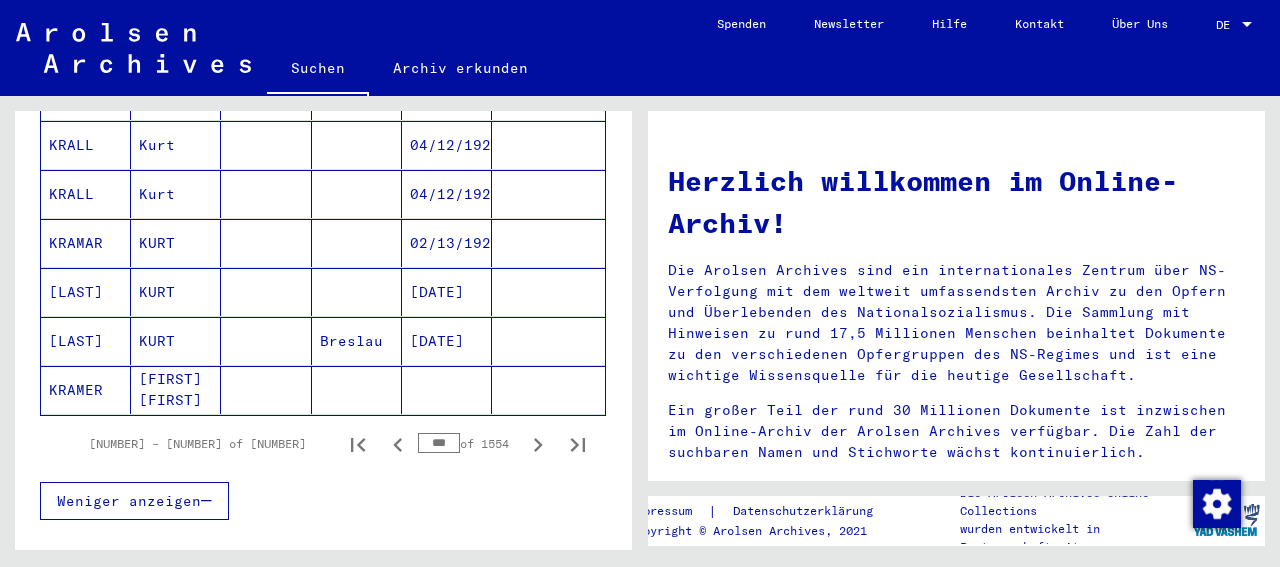 scroll, scrollTop: 1336, scrollLeft: 0, axis: vertical 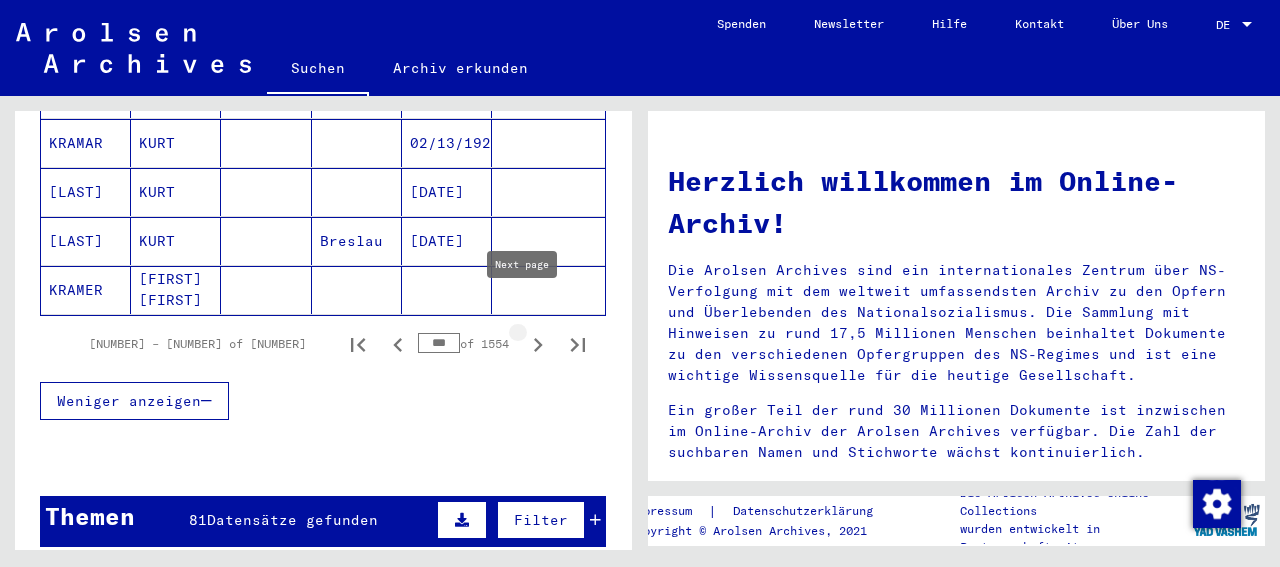 click 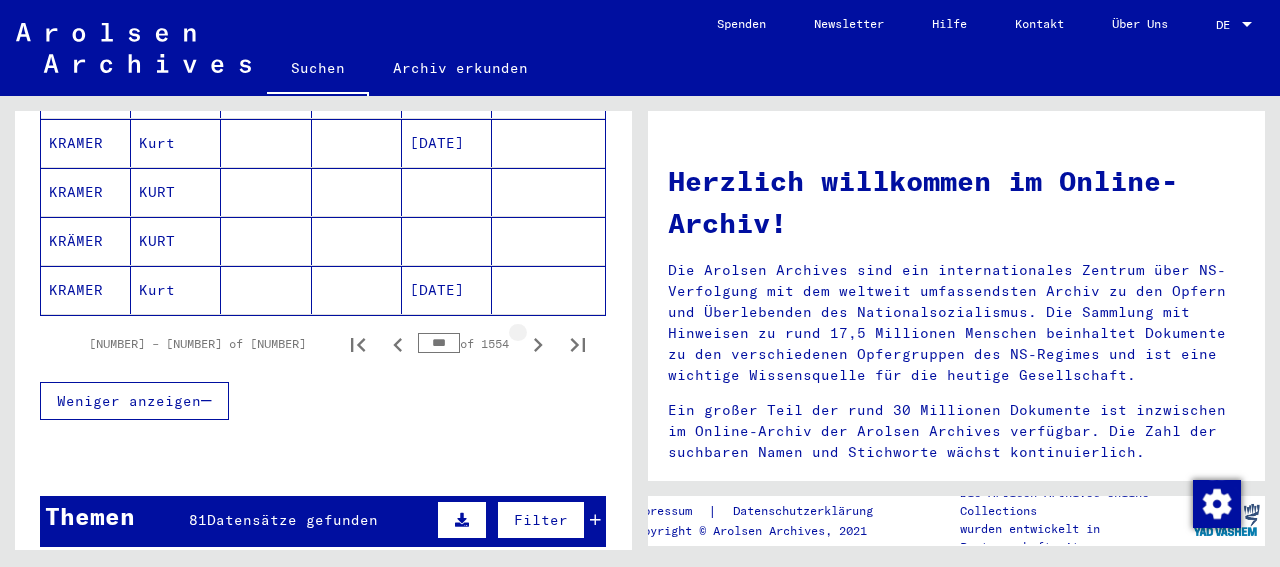 click 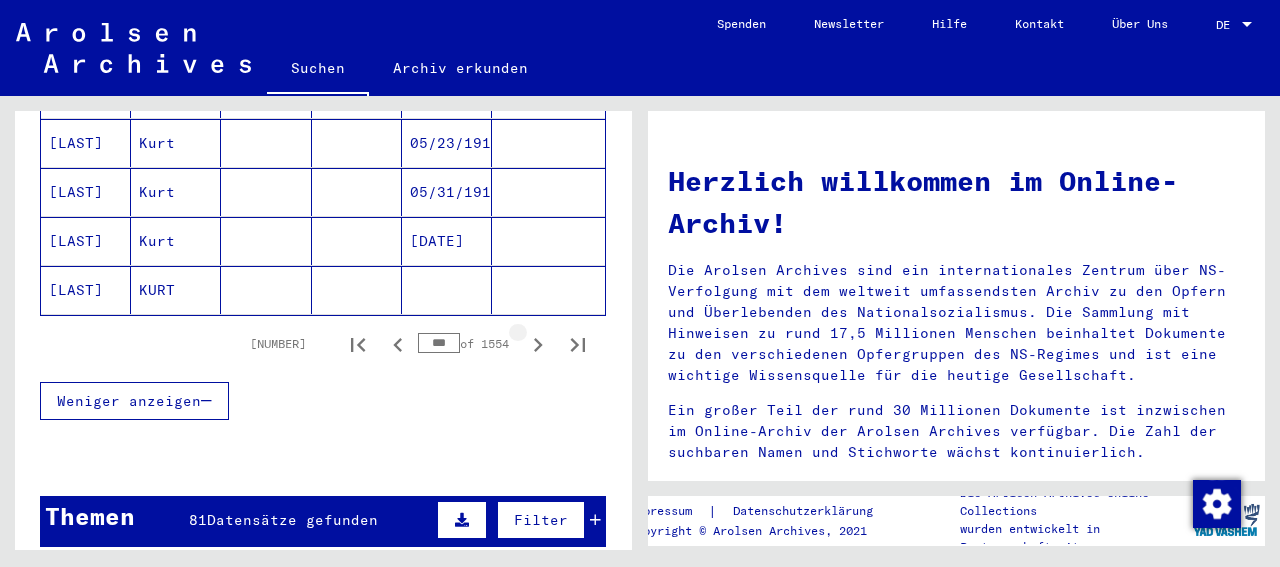 click 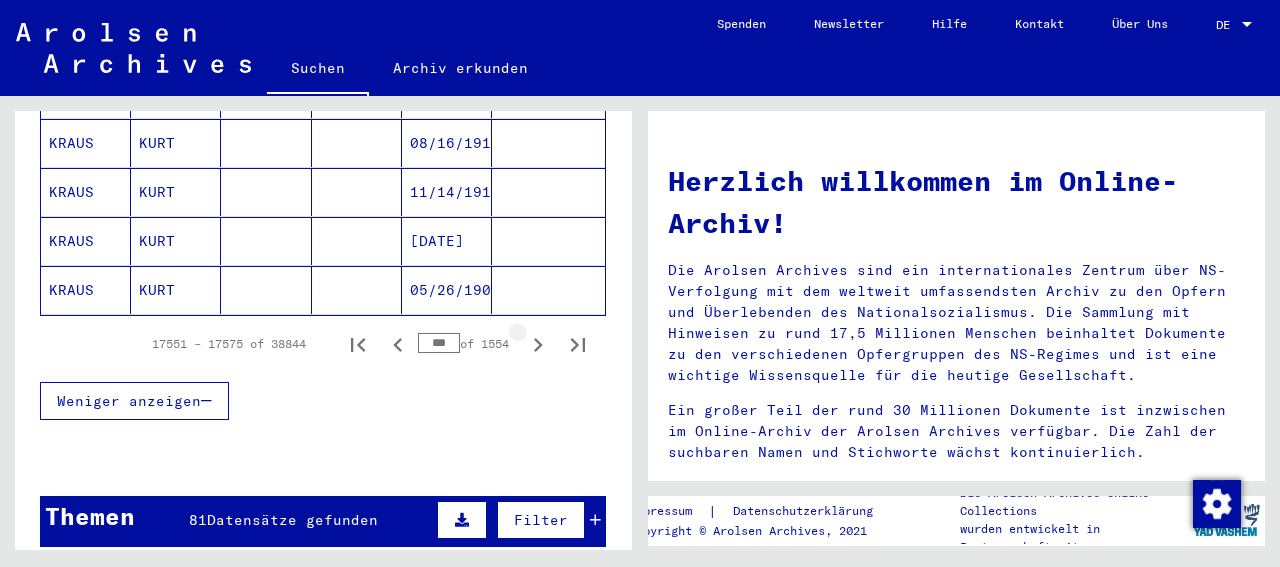 click 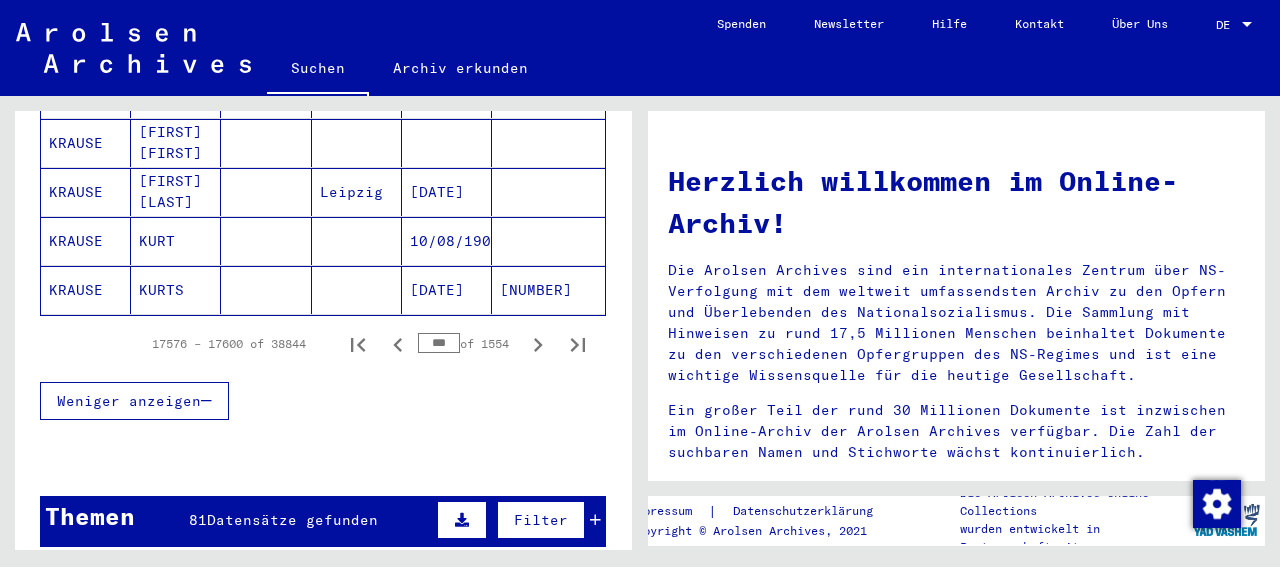 click 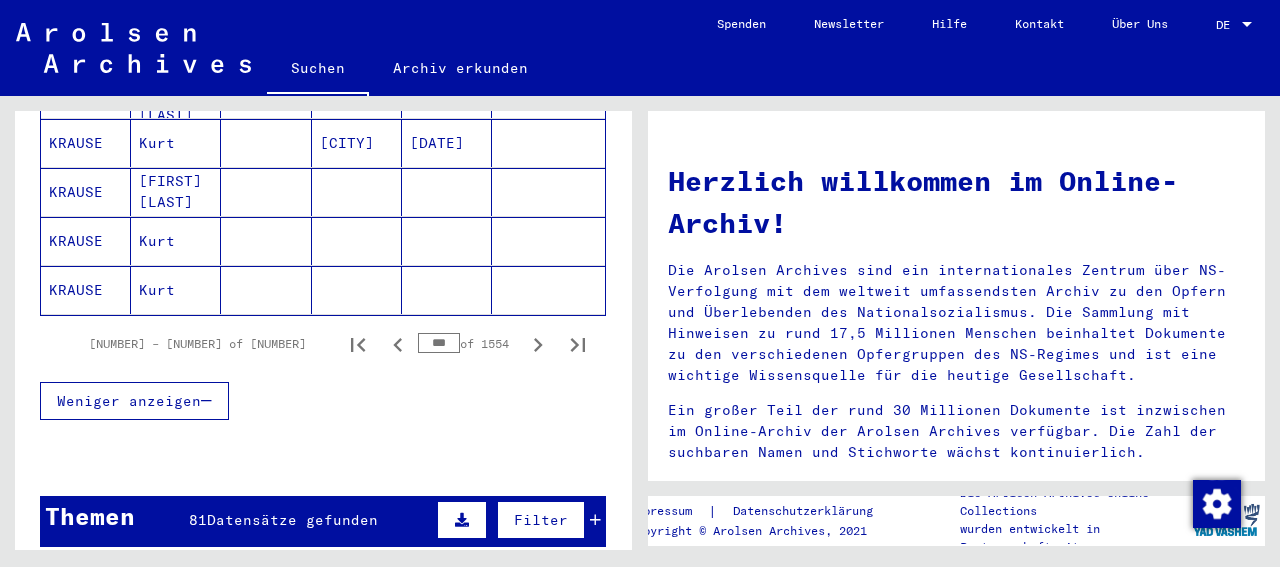 click 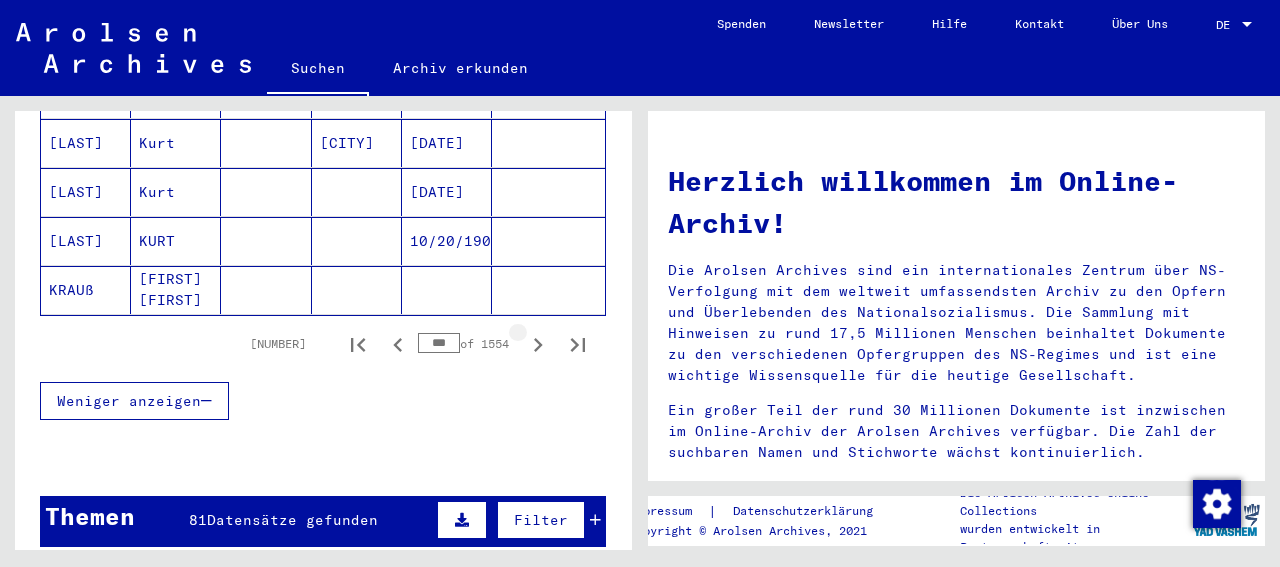 click 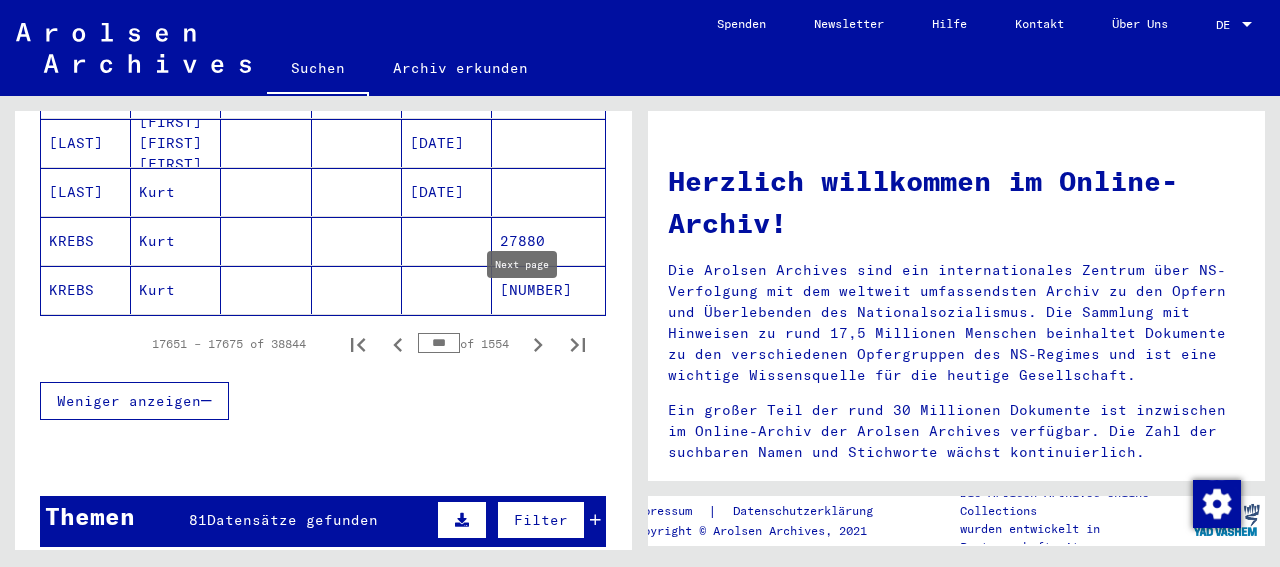 click 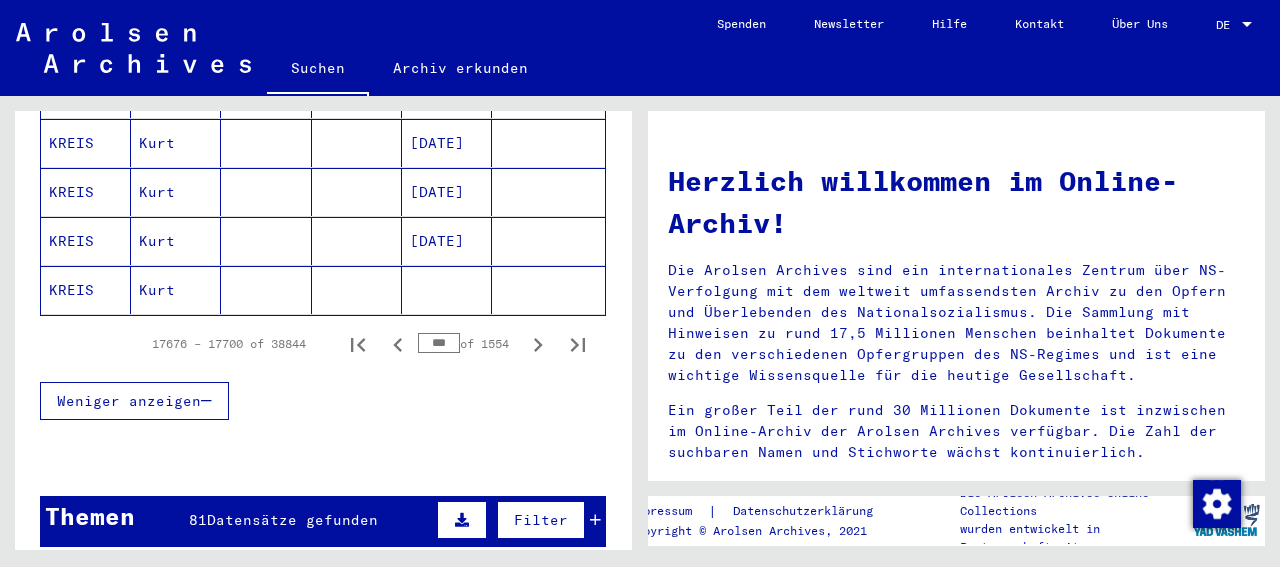 click 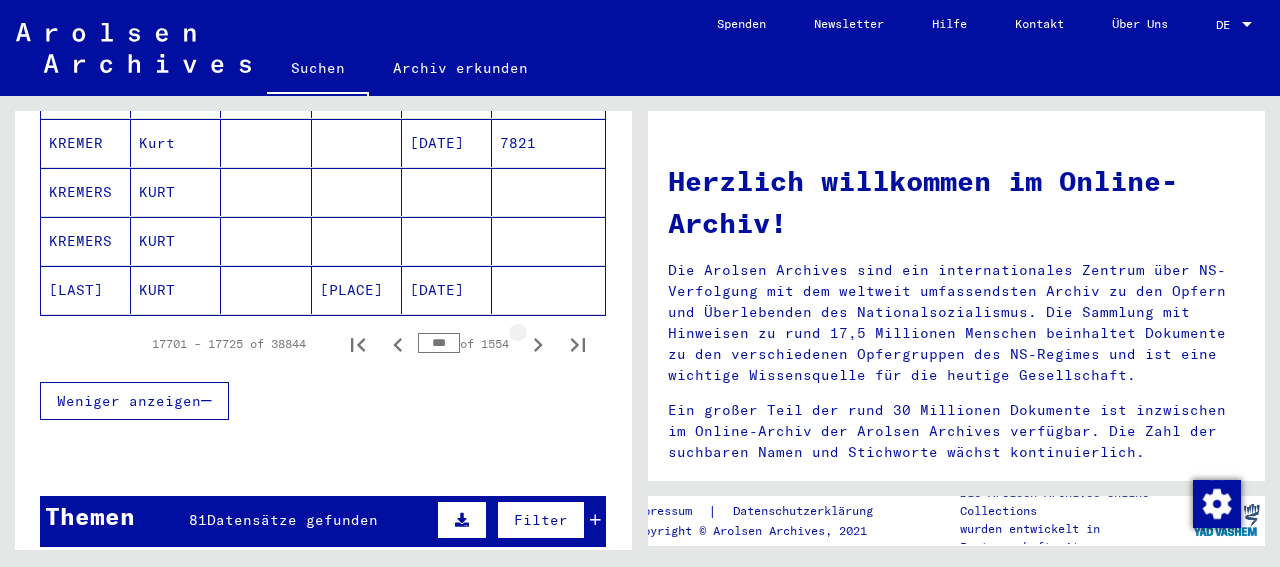 click 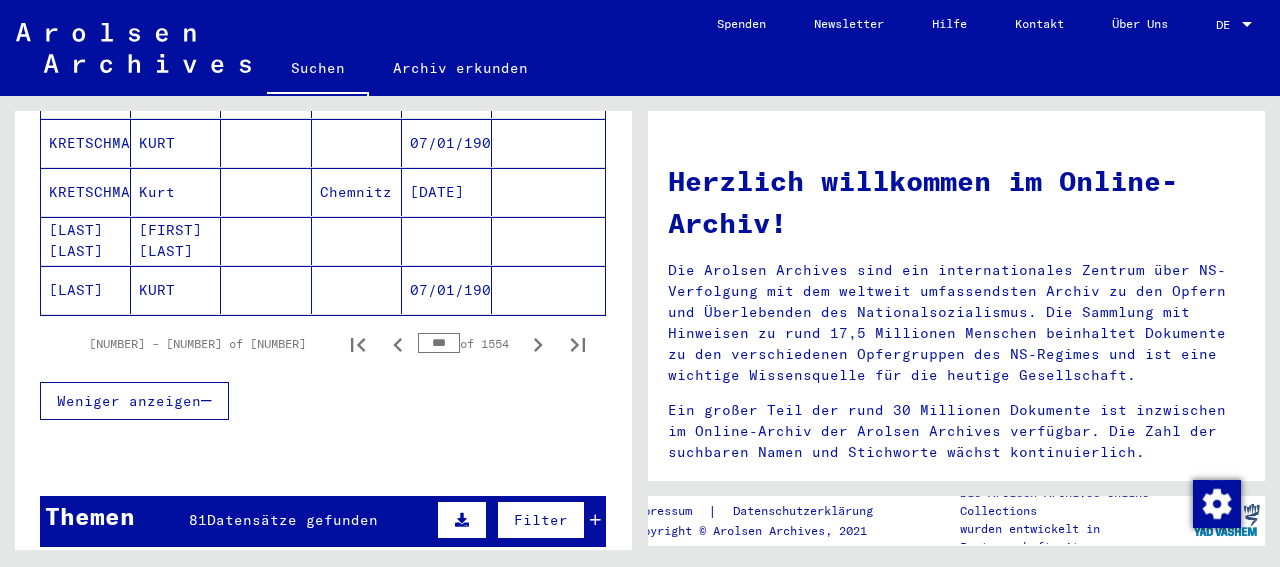 click 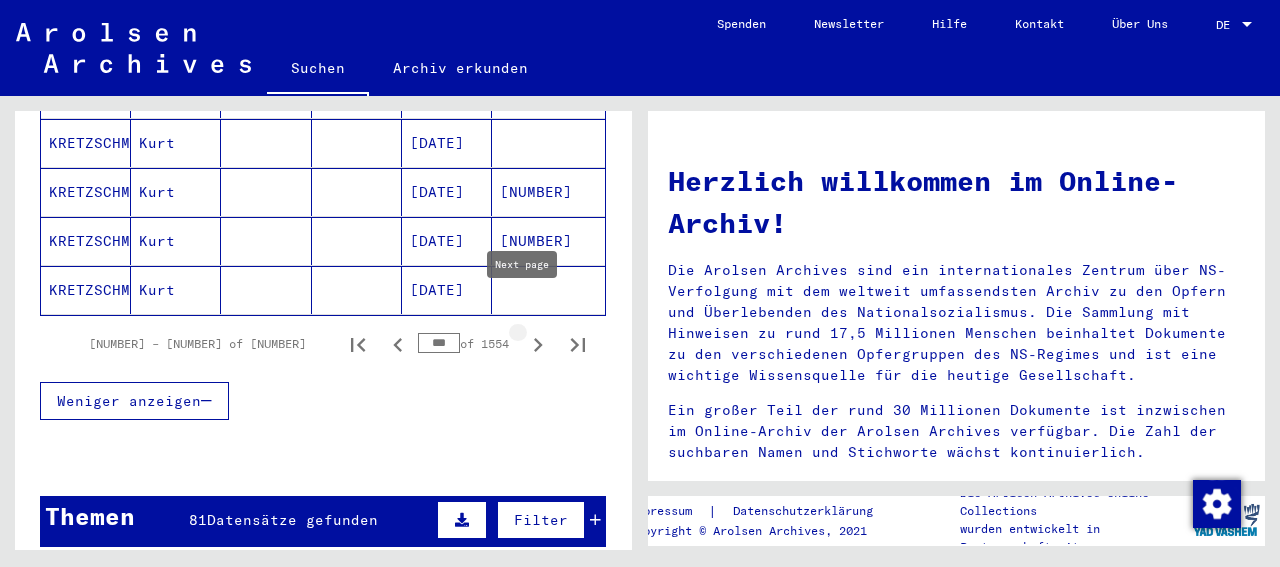 click 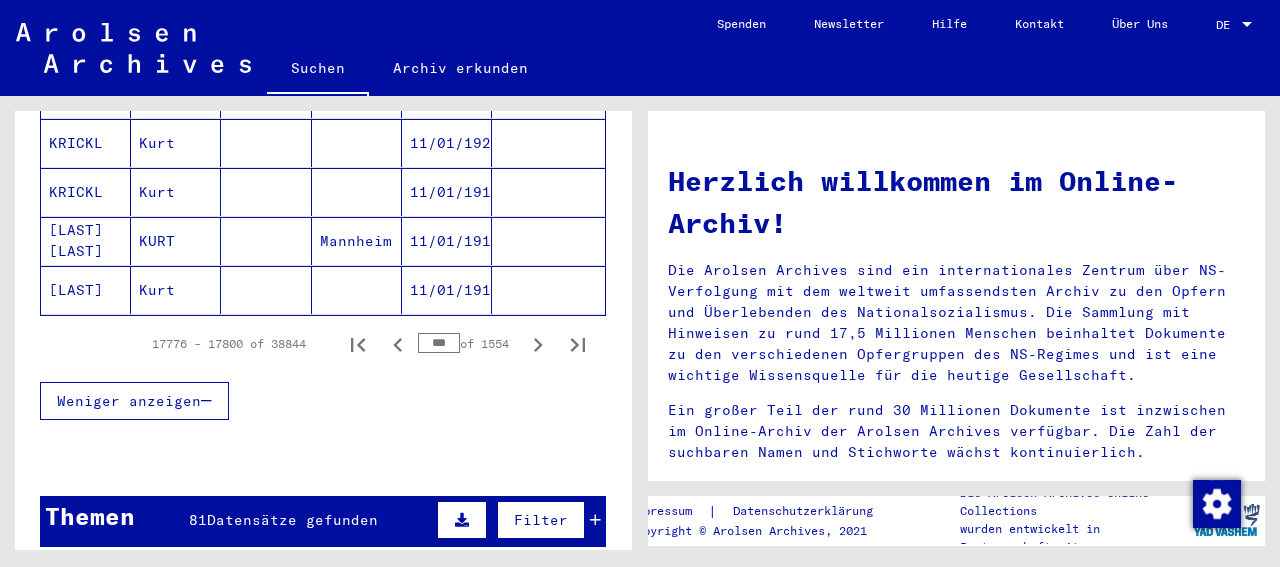 click 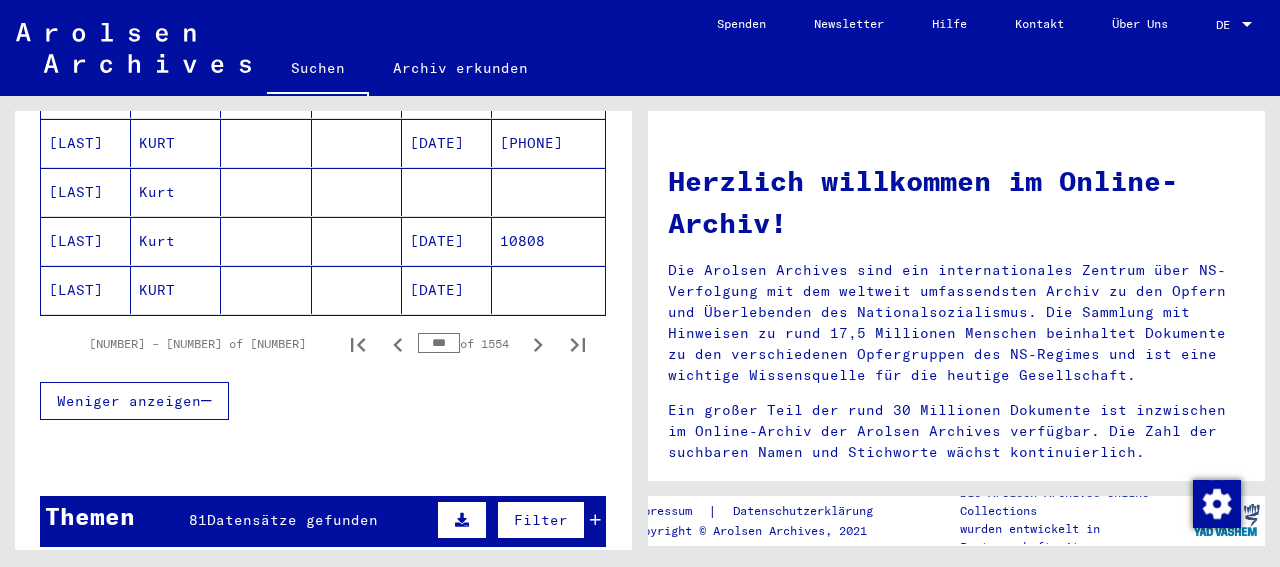 click 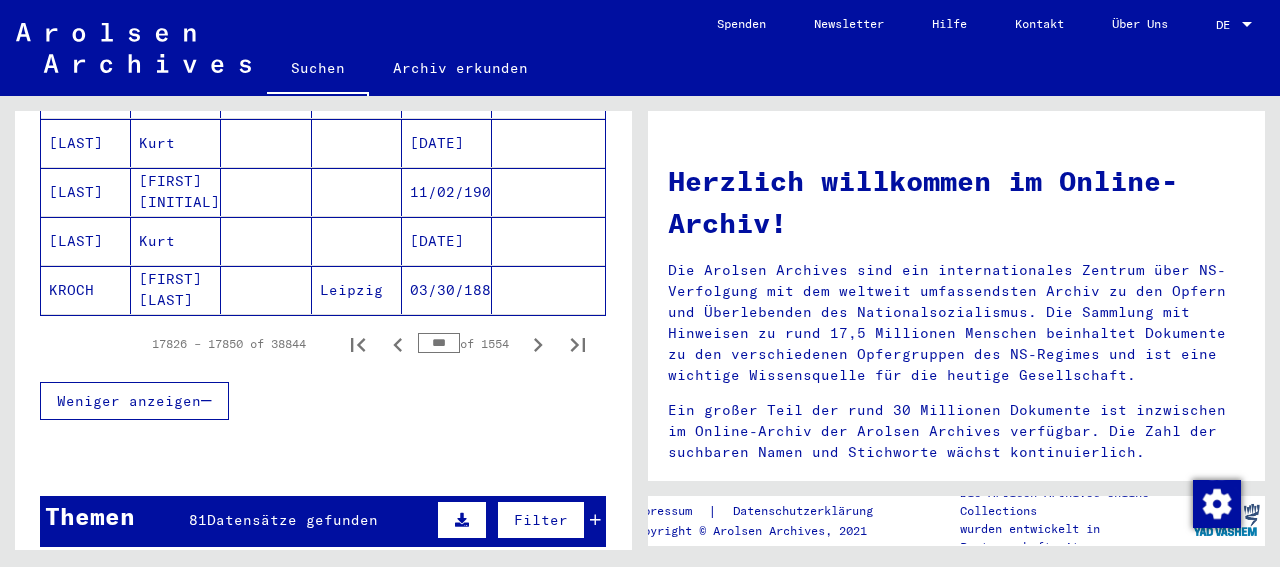 click 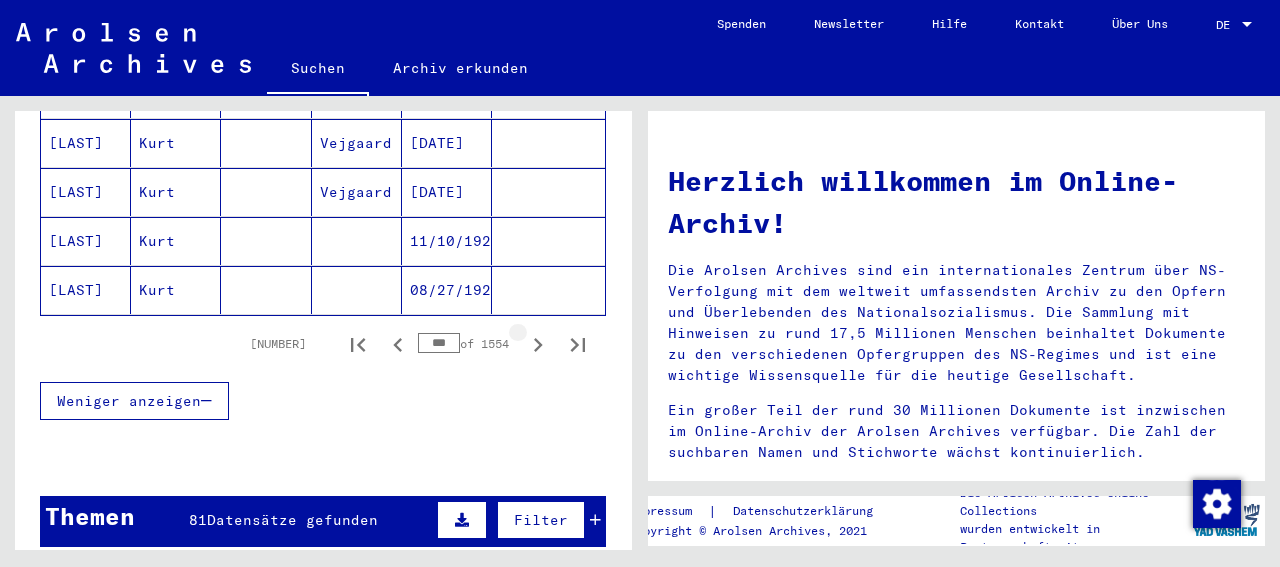 click 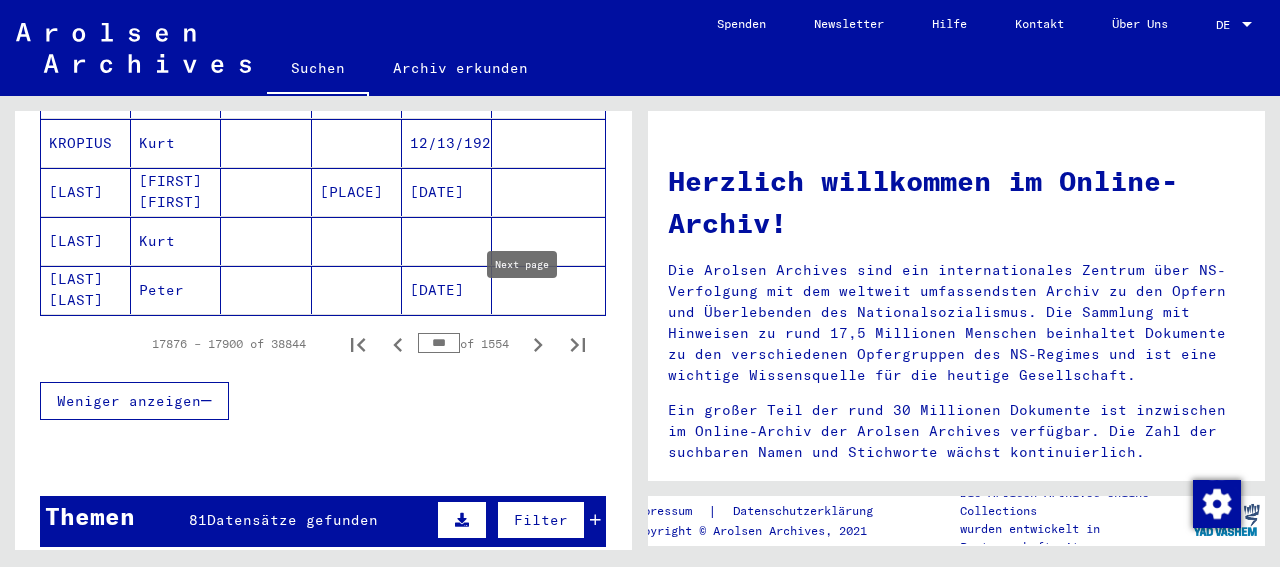 click 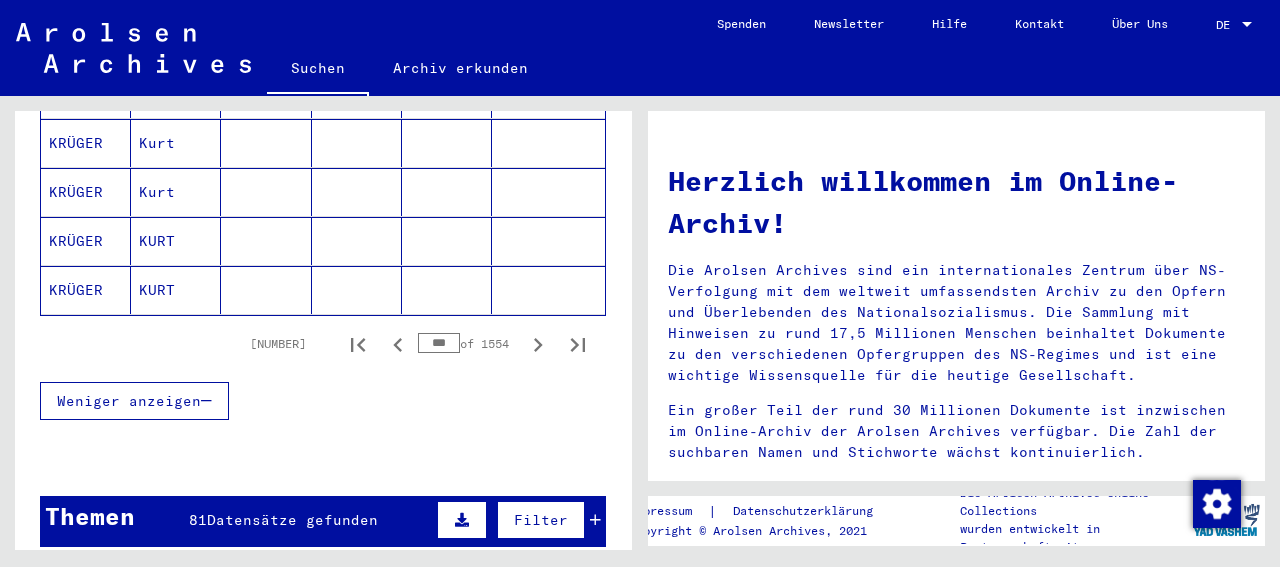 click 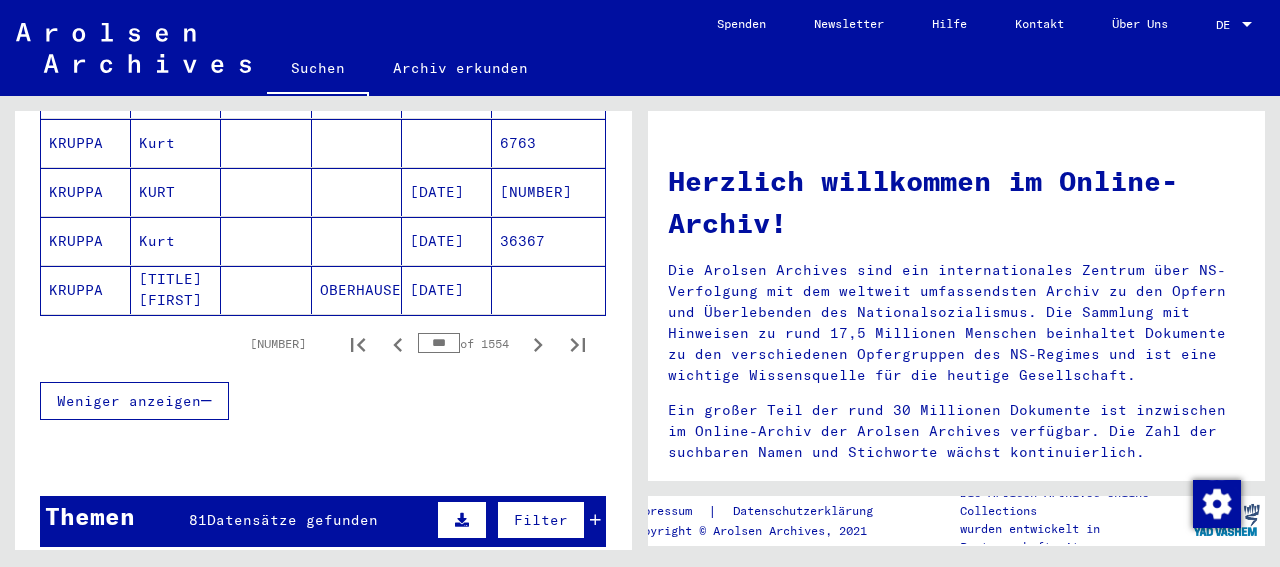 click 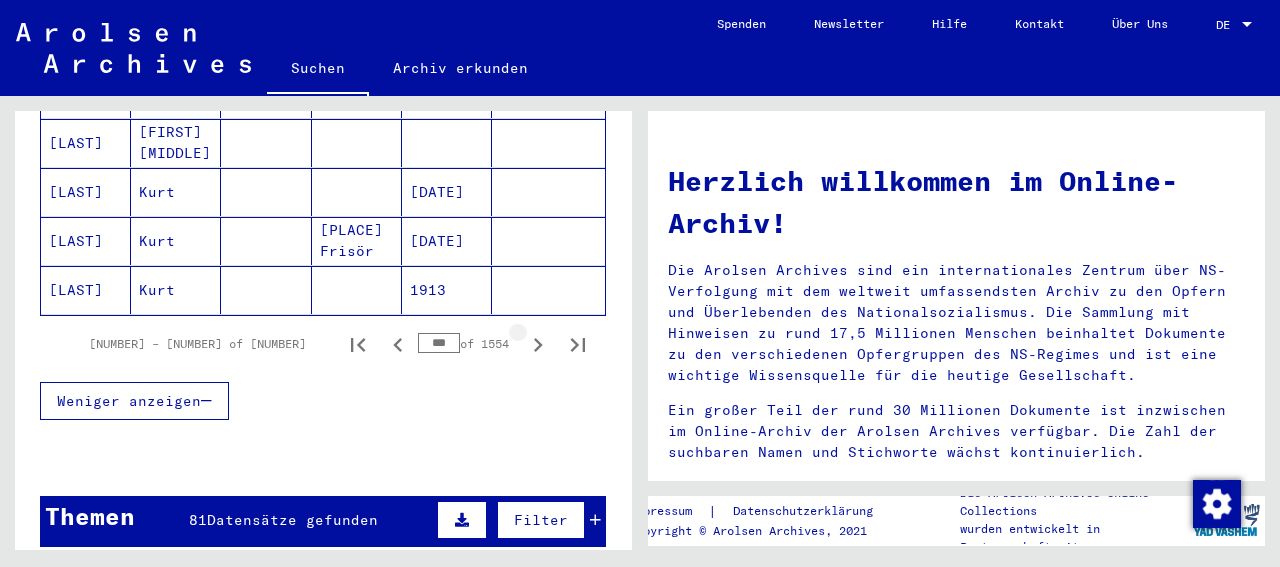 click 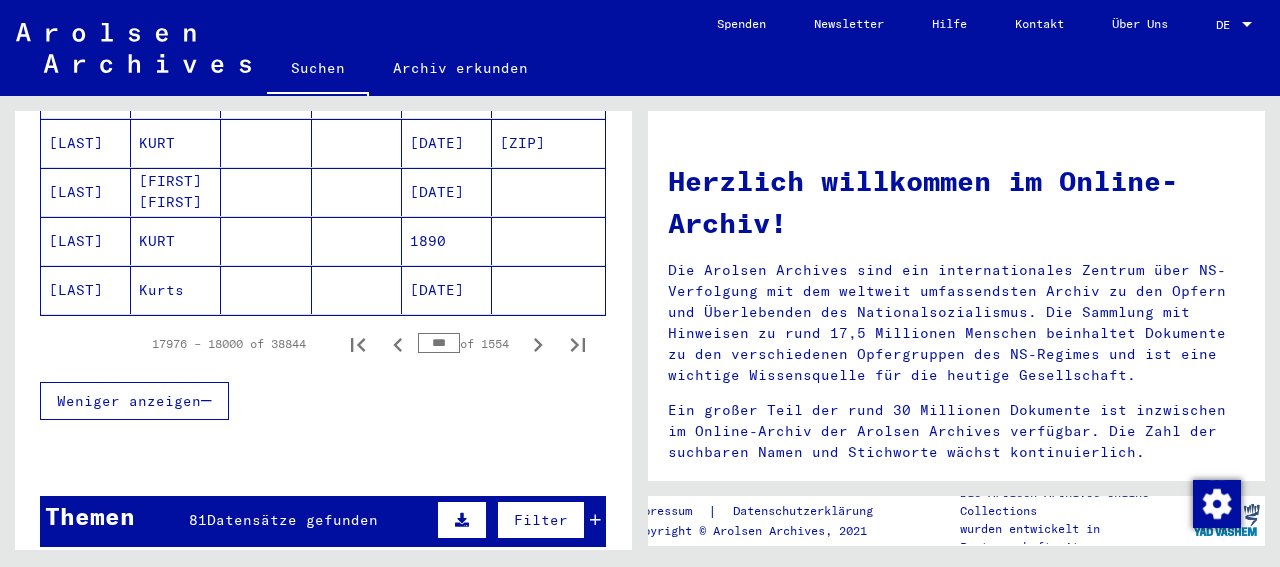 click 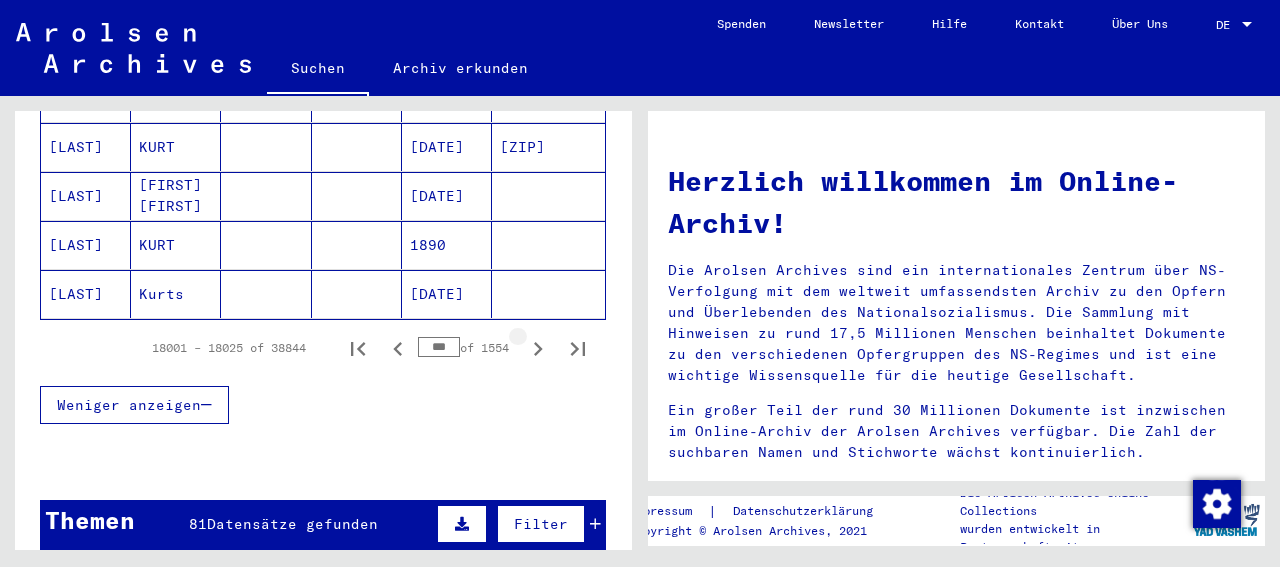 scroll, scrollTop: 1340, scrollLeft: 0, axis: vertical 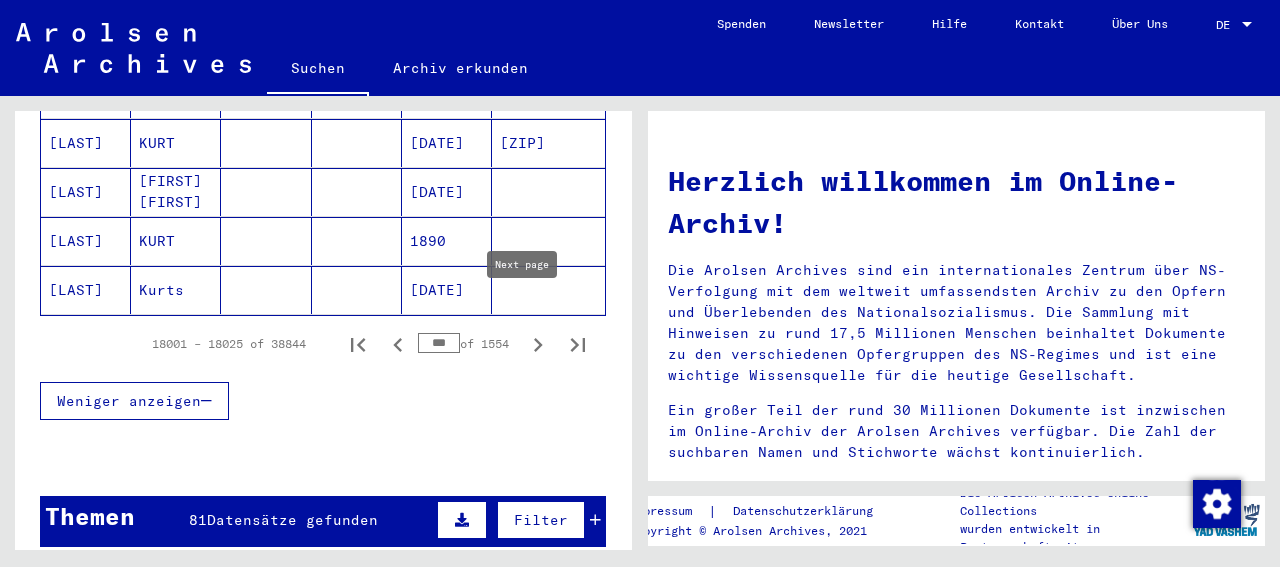 click 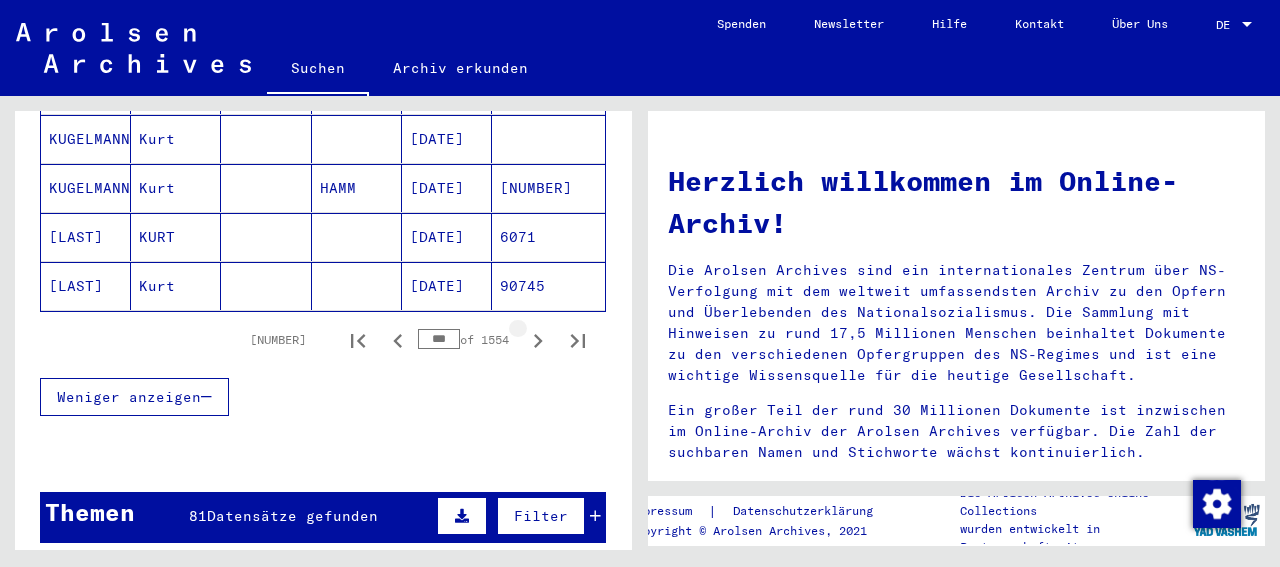 scroll, scrollTop: 1336, scrollLeft: 0, axis: vertical 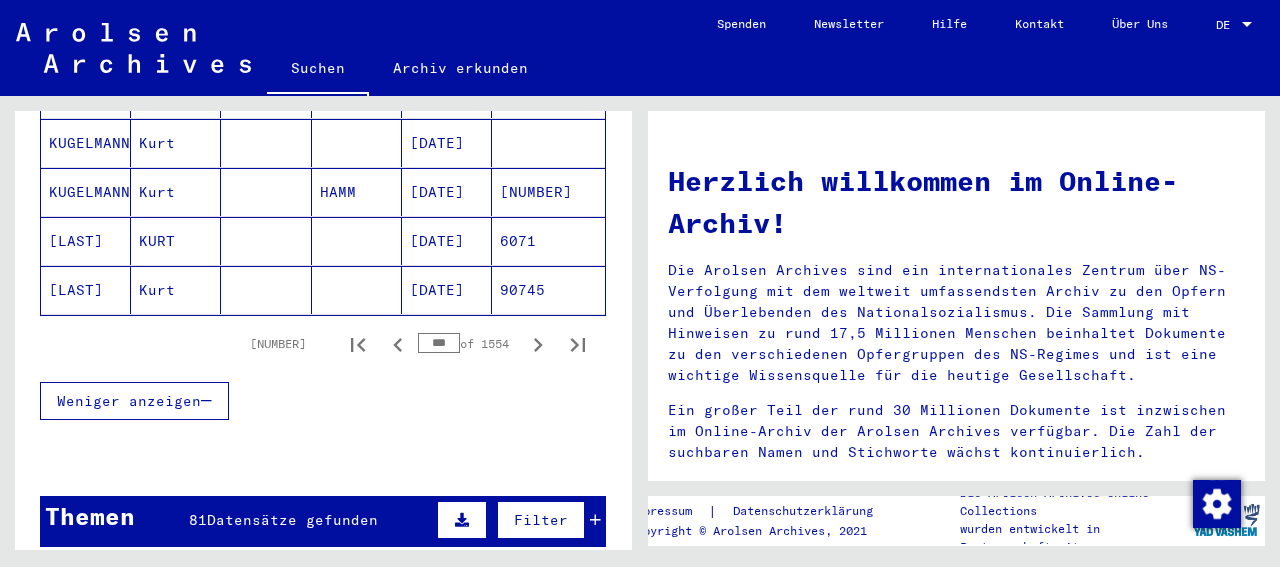 click 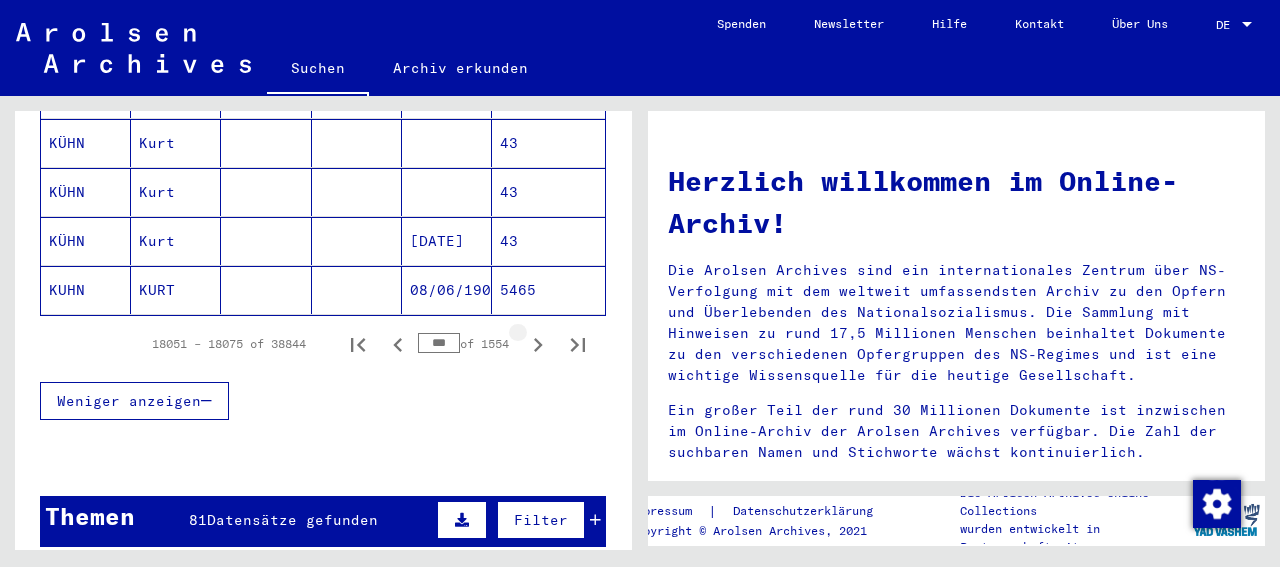 click 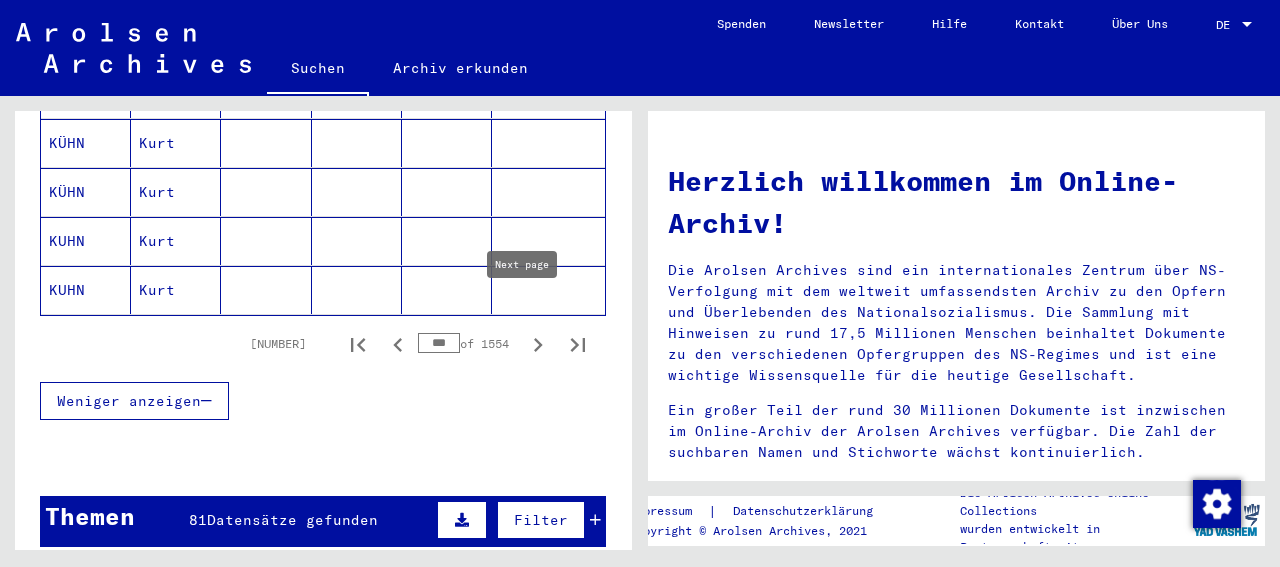 click 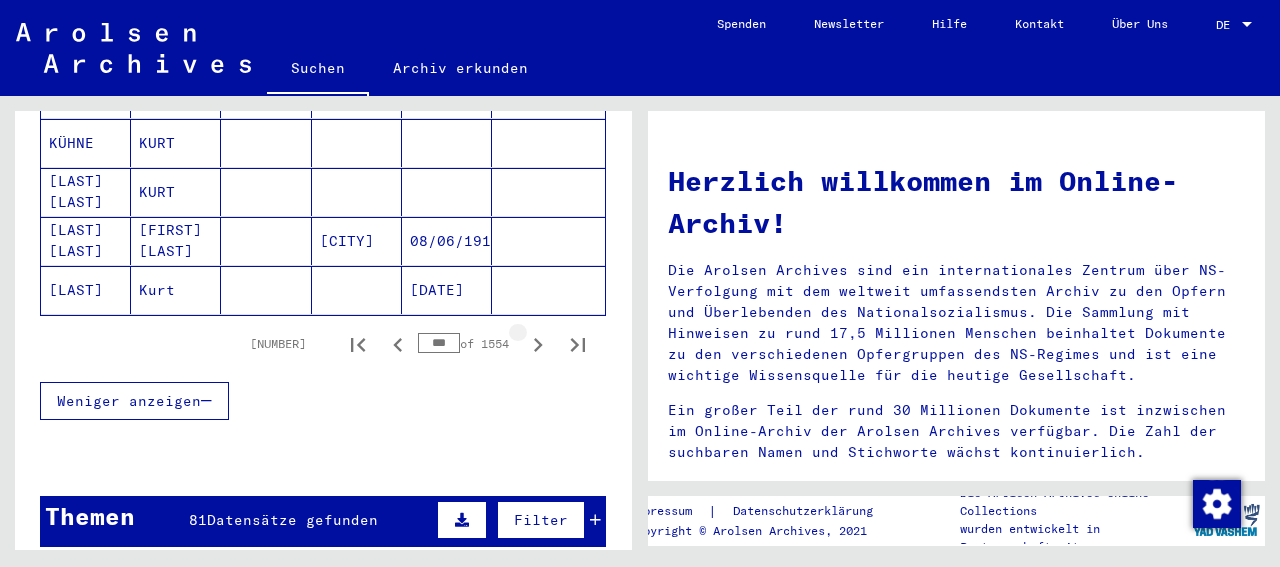 click 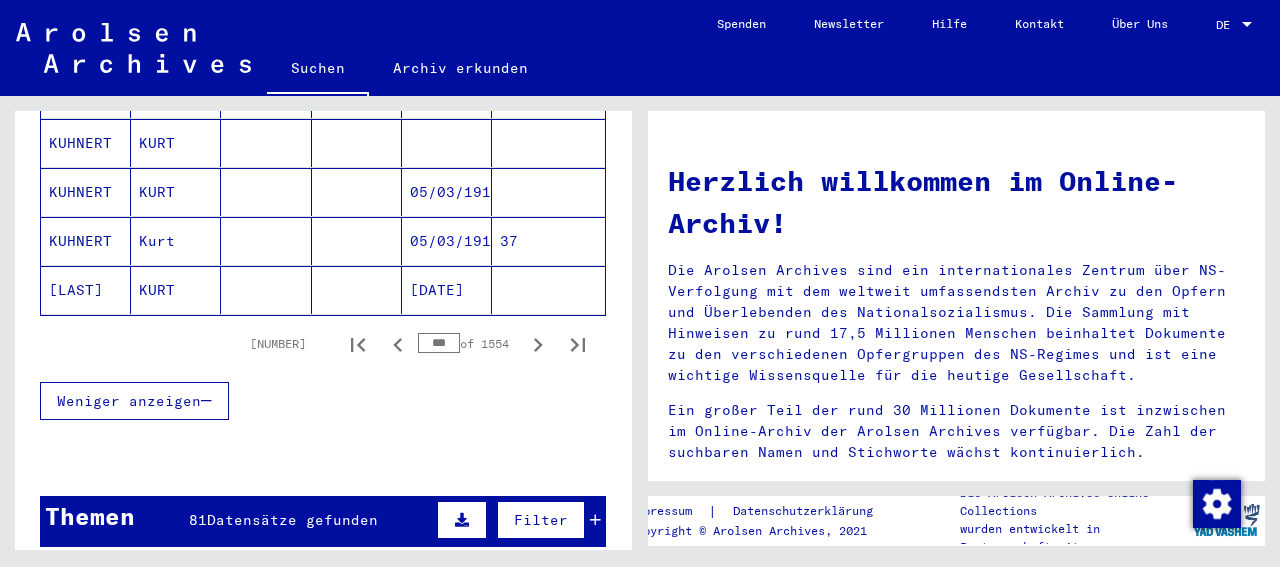 click 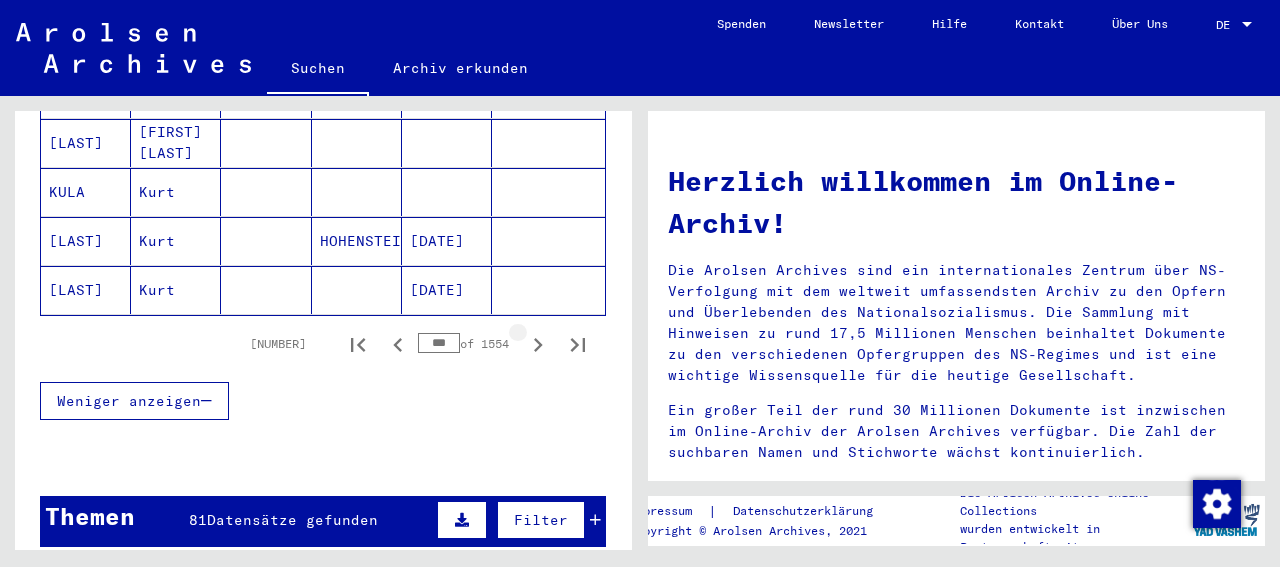 click 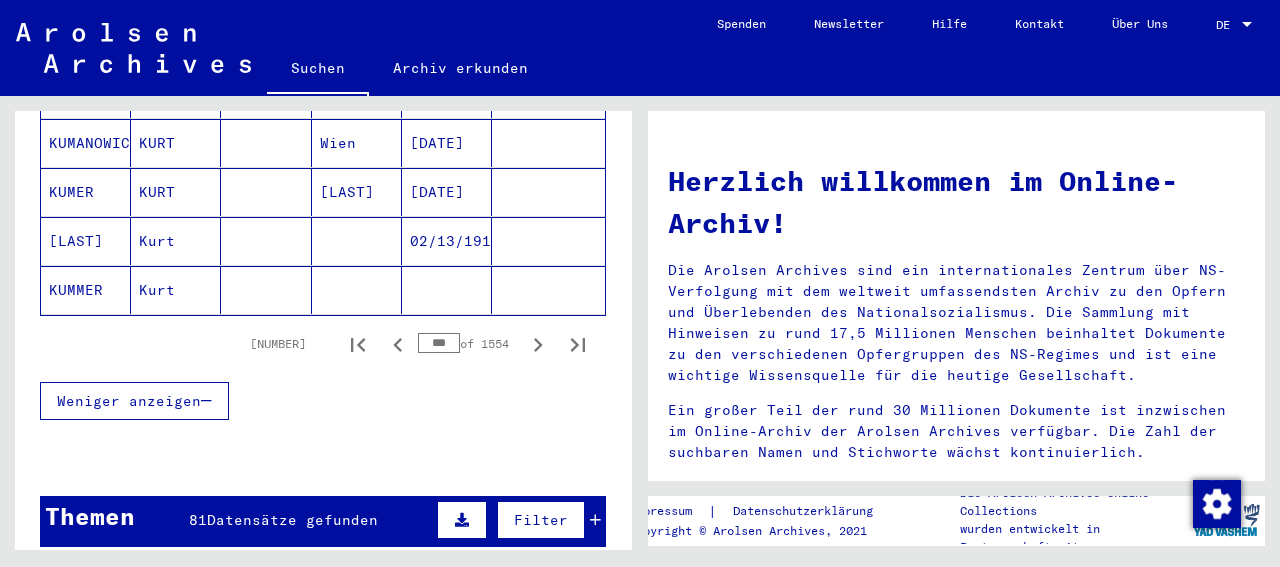 click 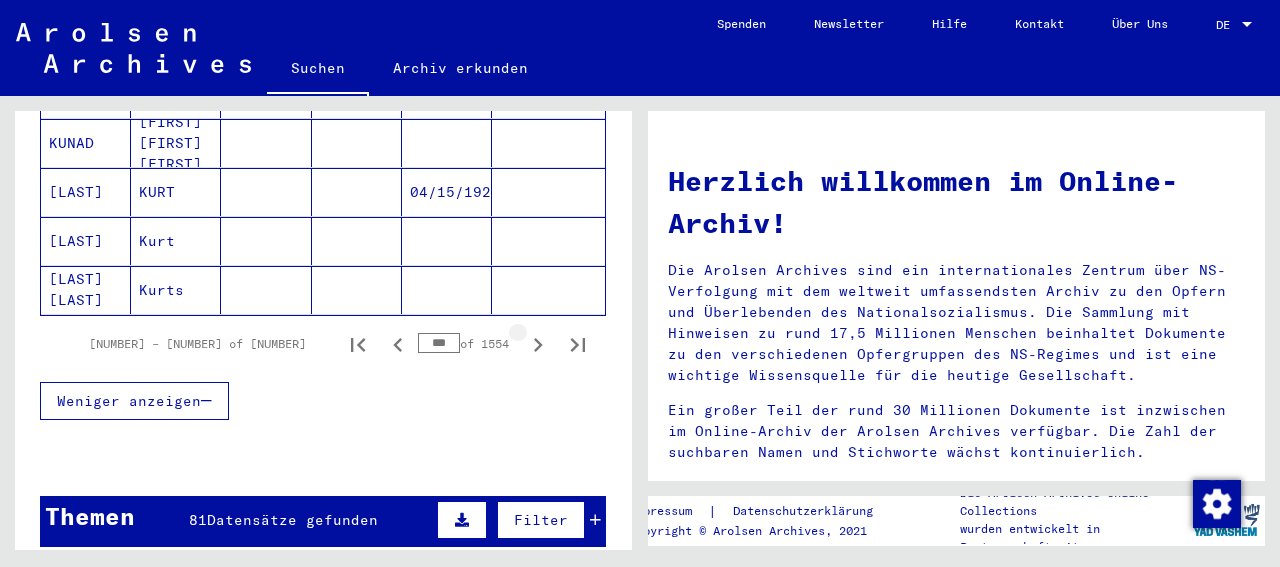 click 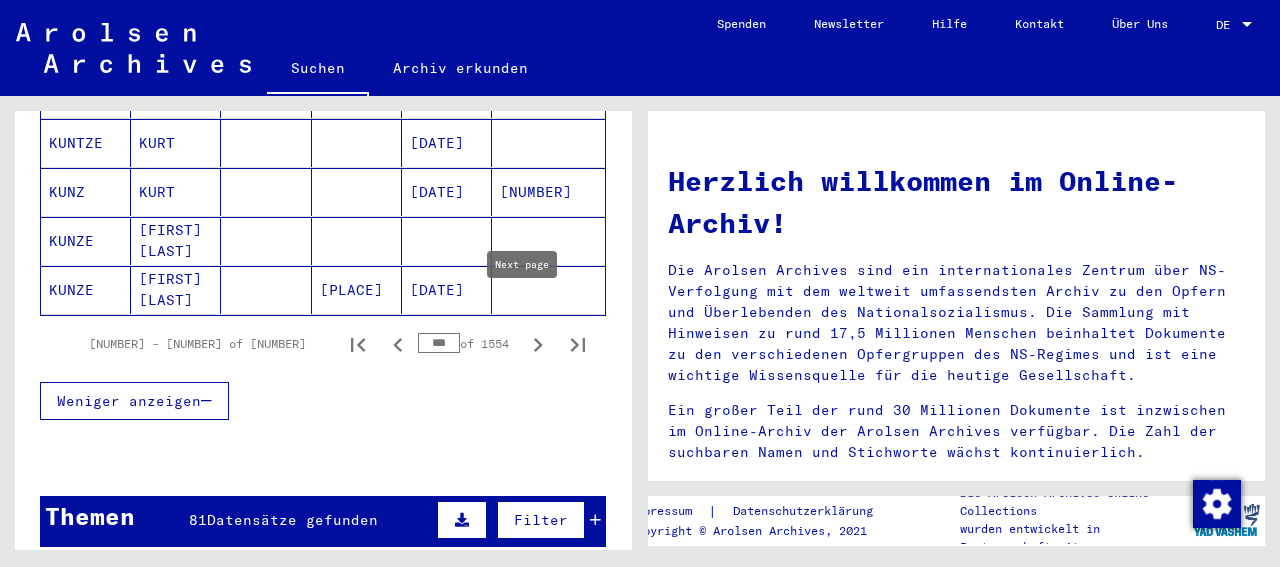 click 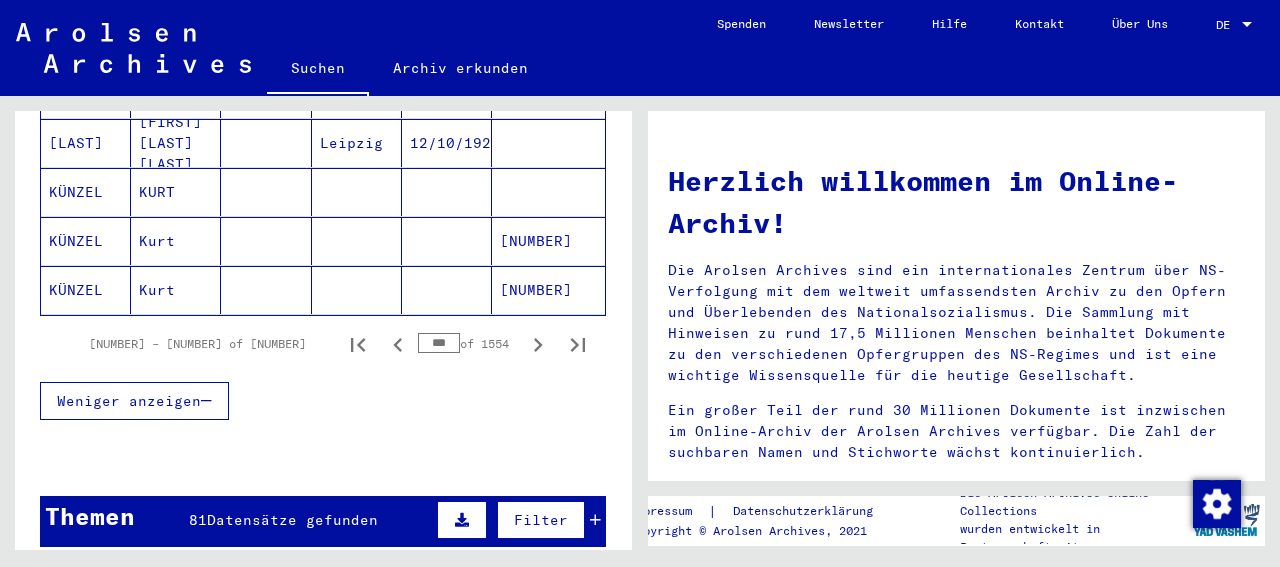 click 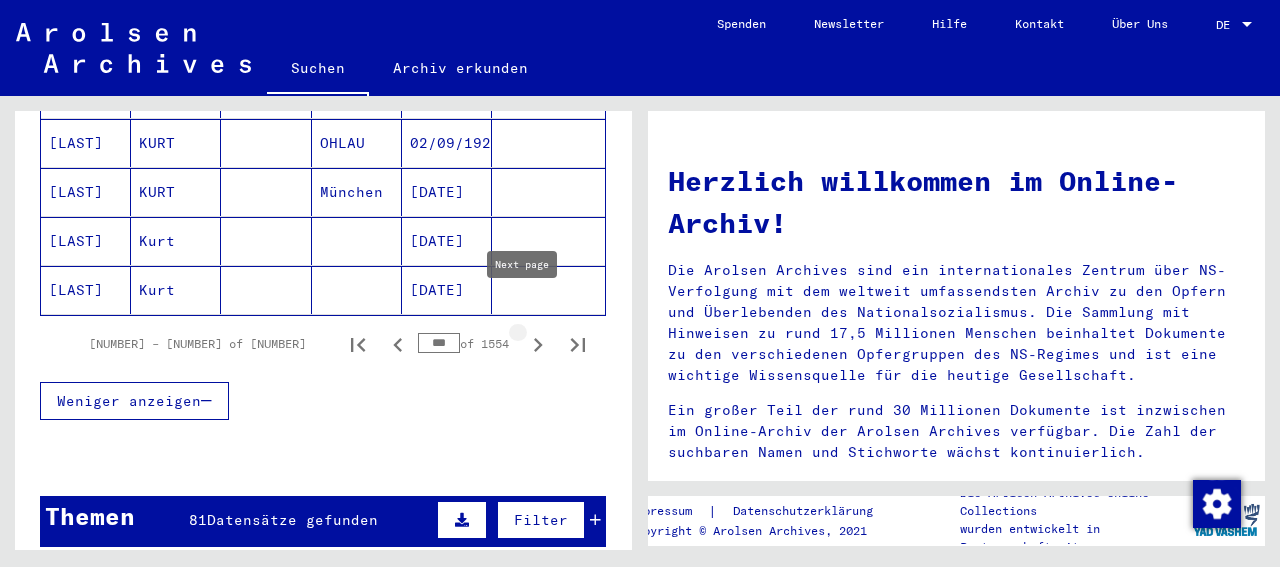 click 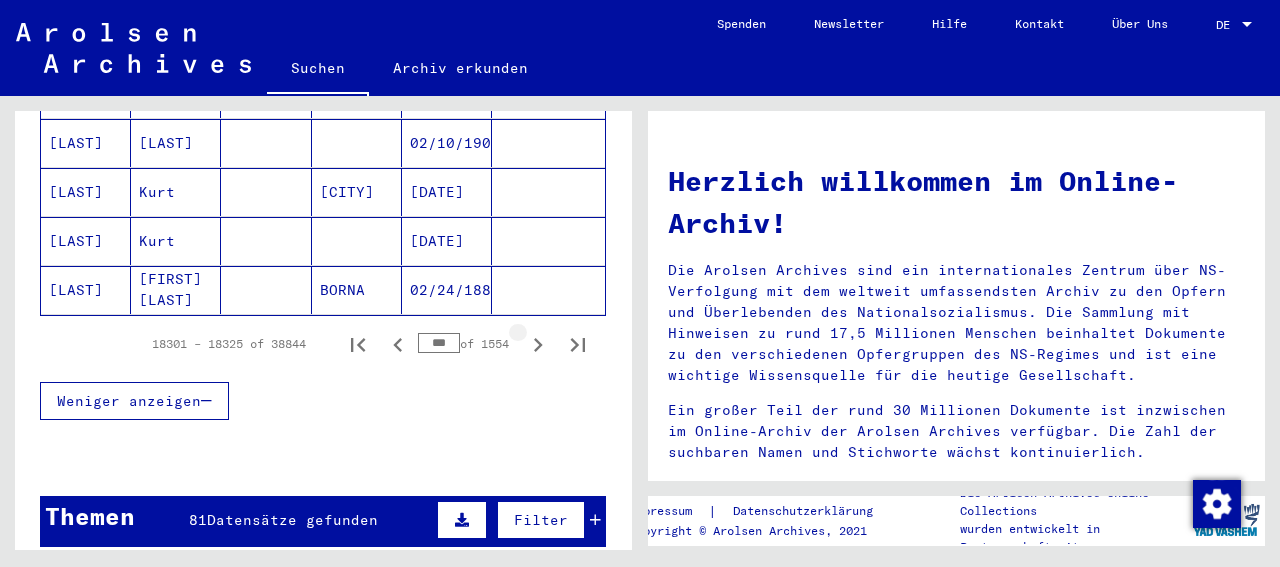 click 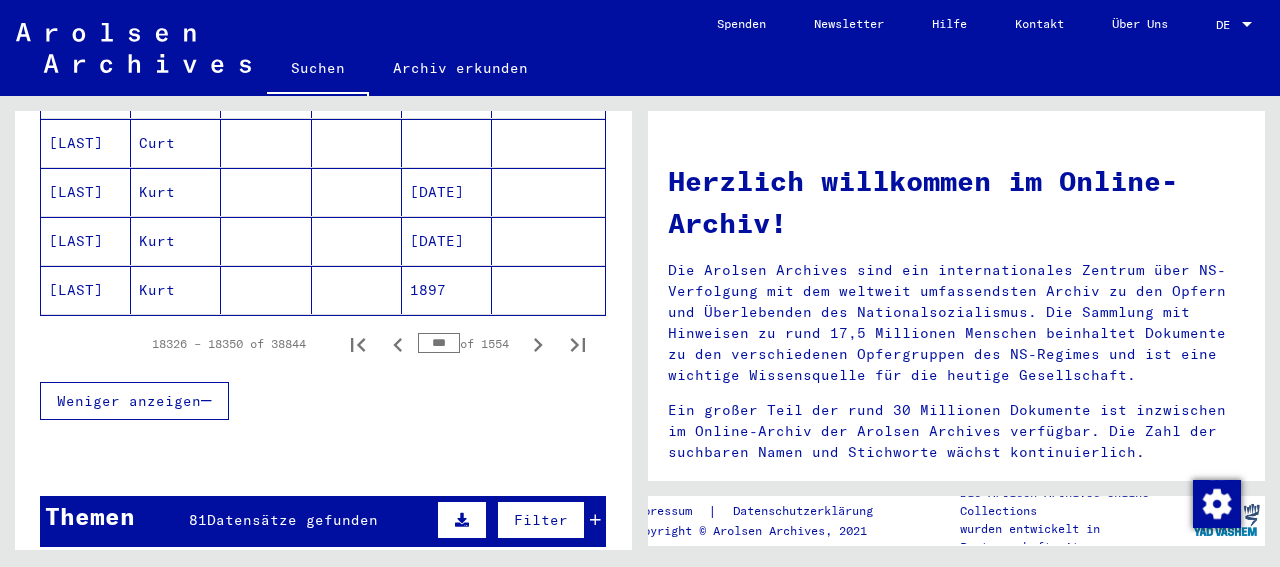 click 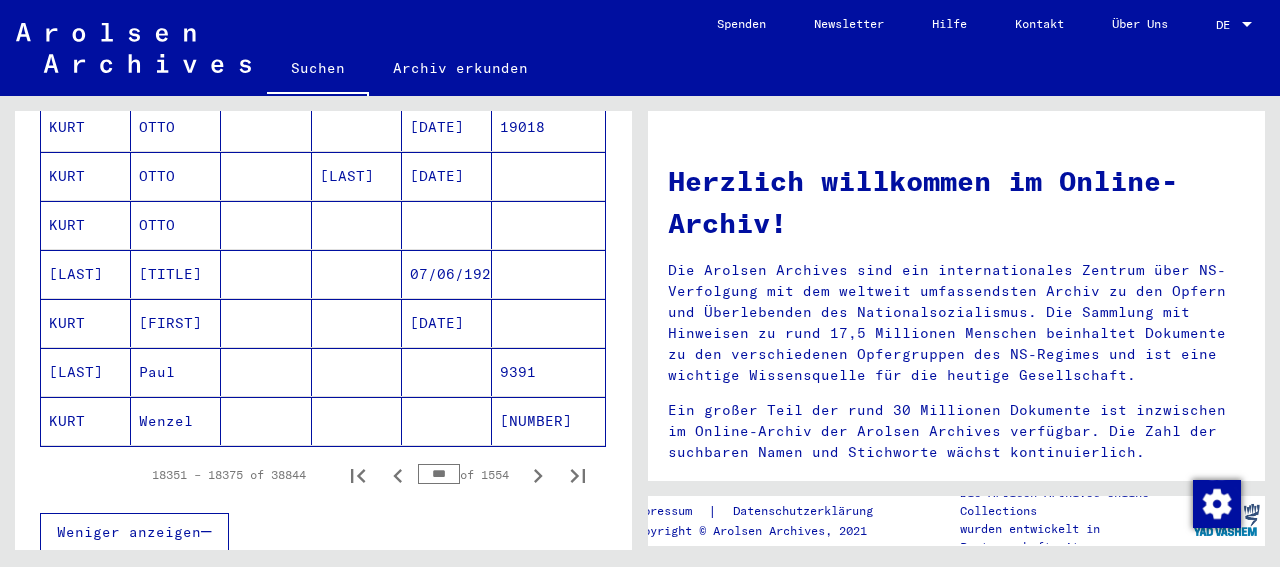 scroll, scrollTop: 1236, scrollLeft: 0, axis: vertical 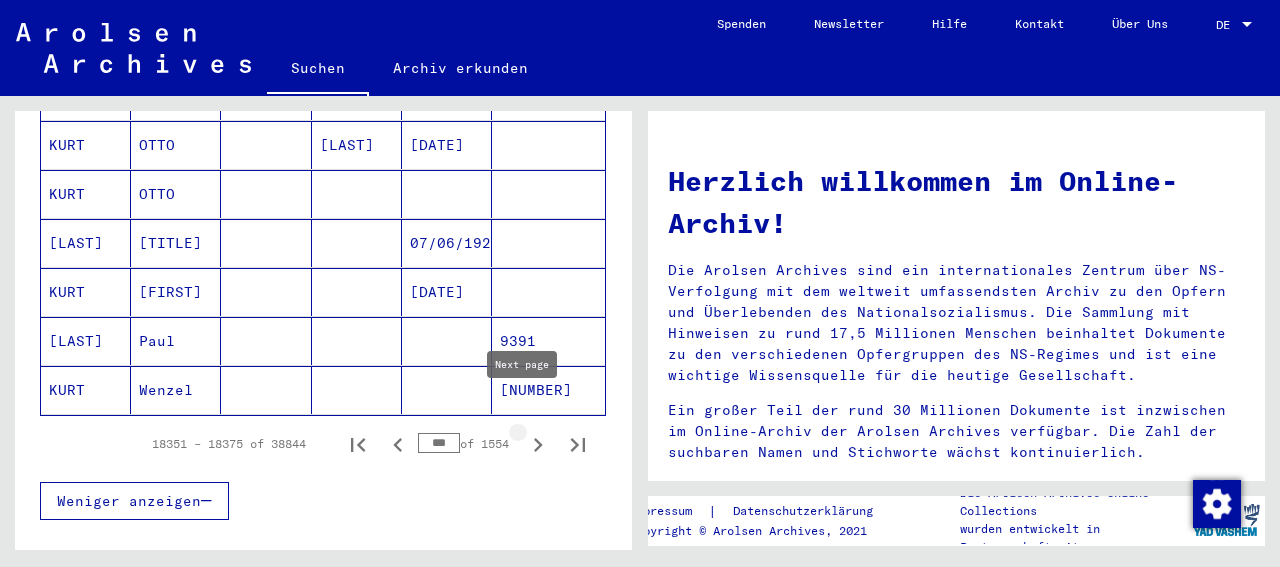 click 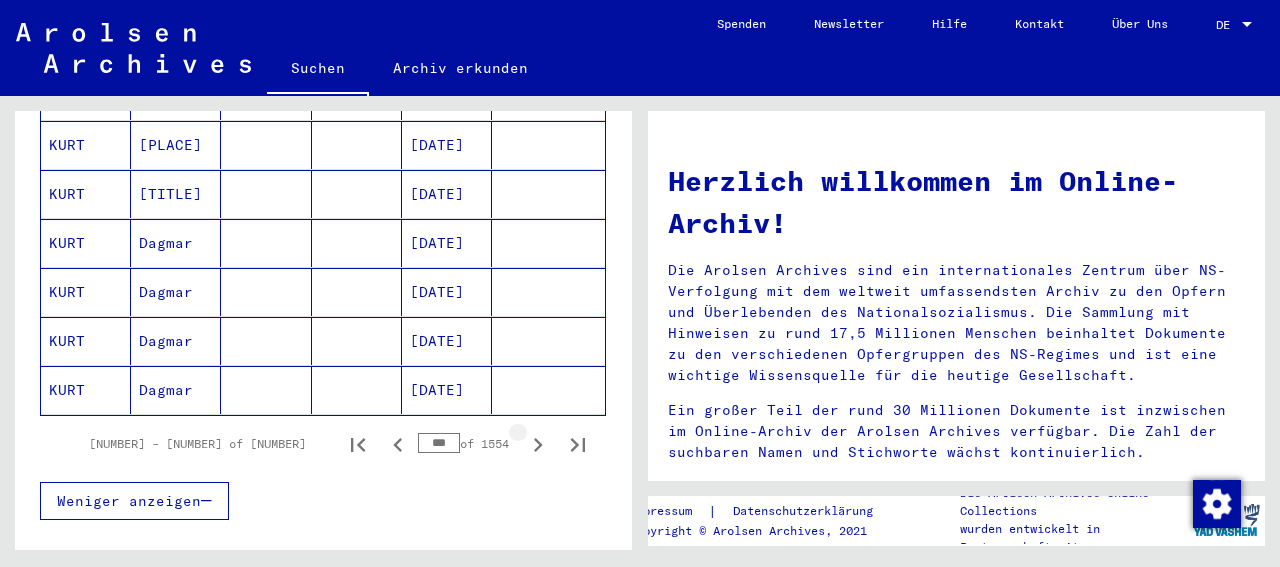 click 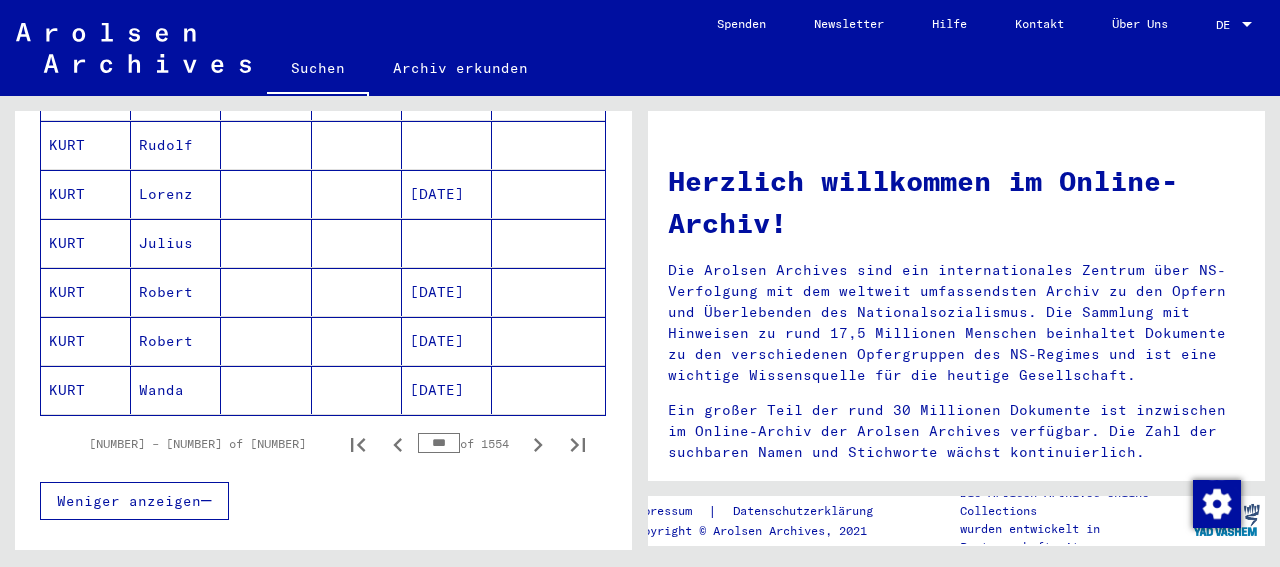 click 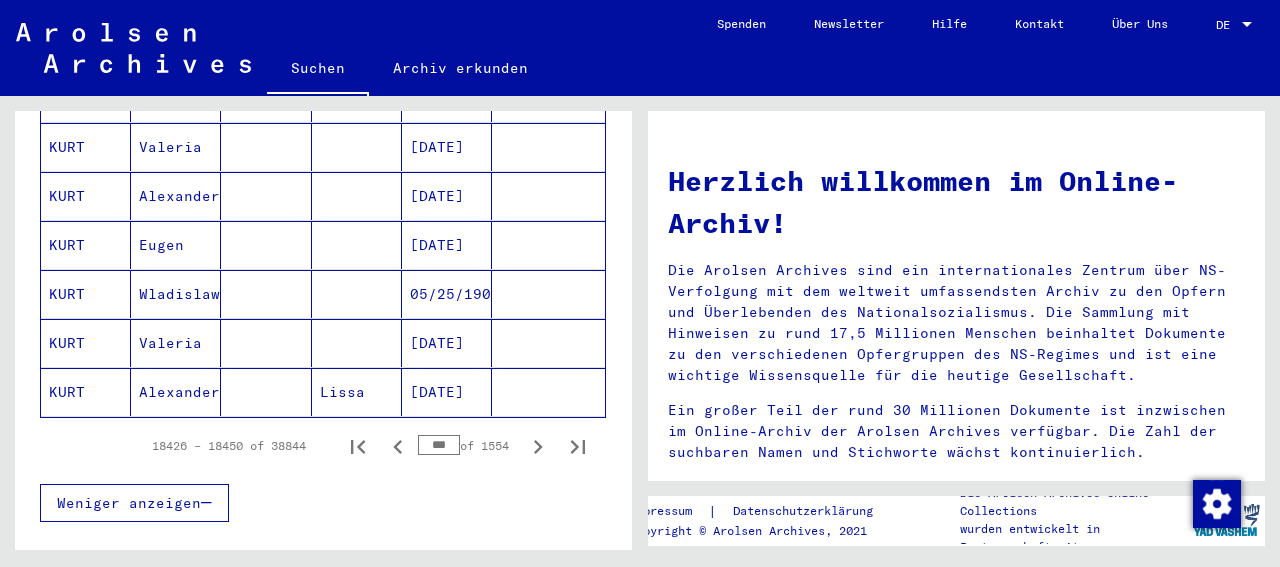 scroll, scrollTop: 1236, scrollLeft: 0, axis: vertical 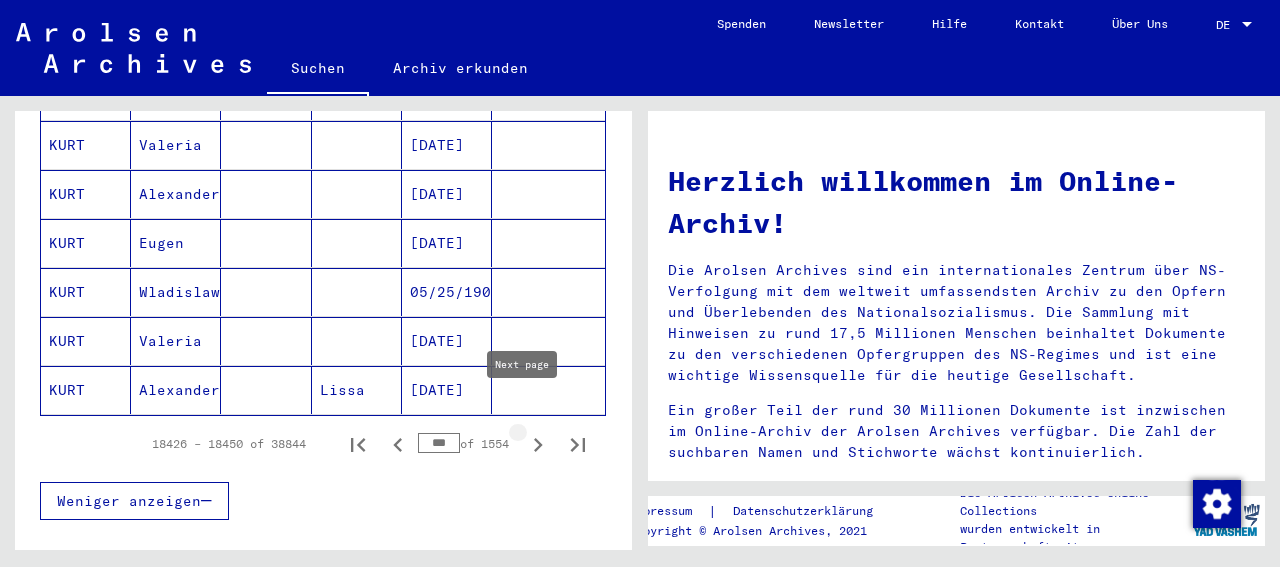 click 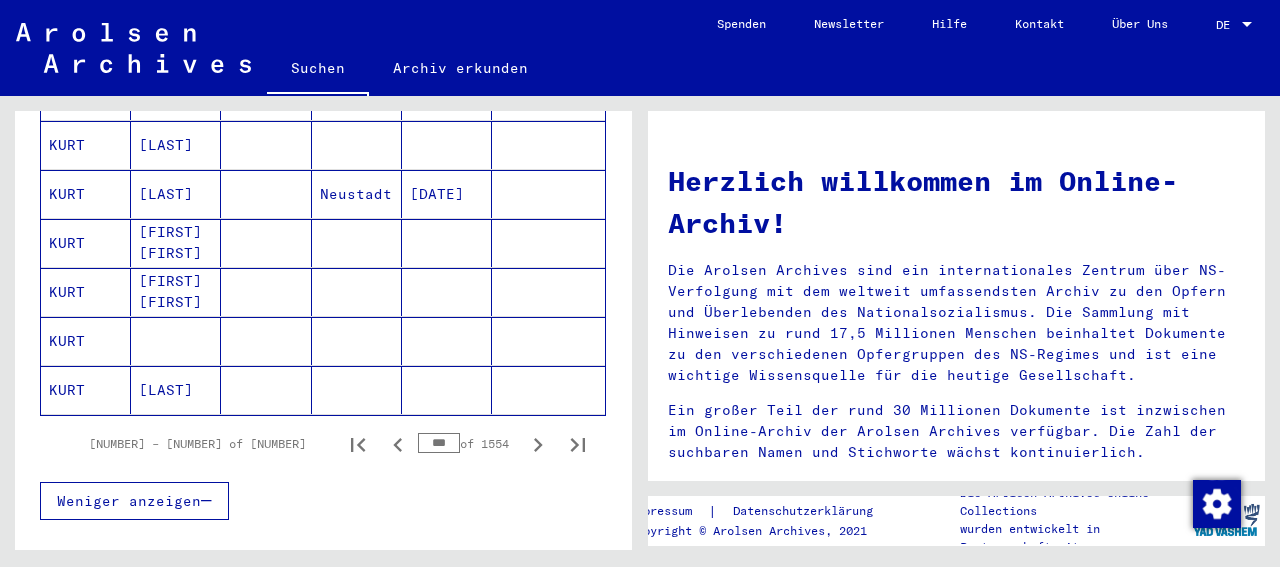 click 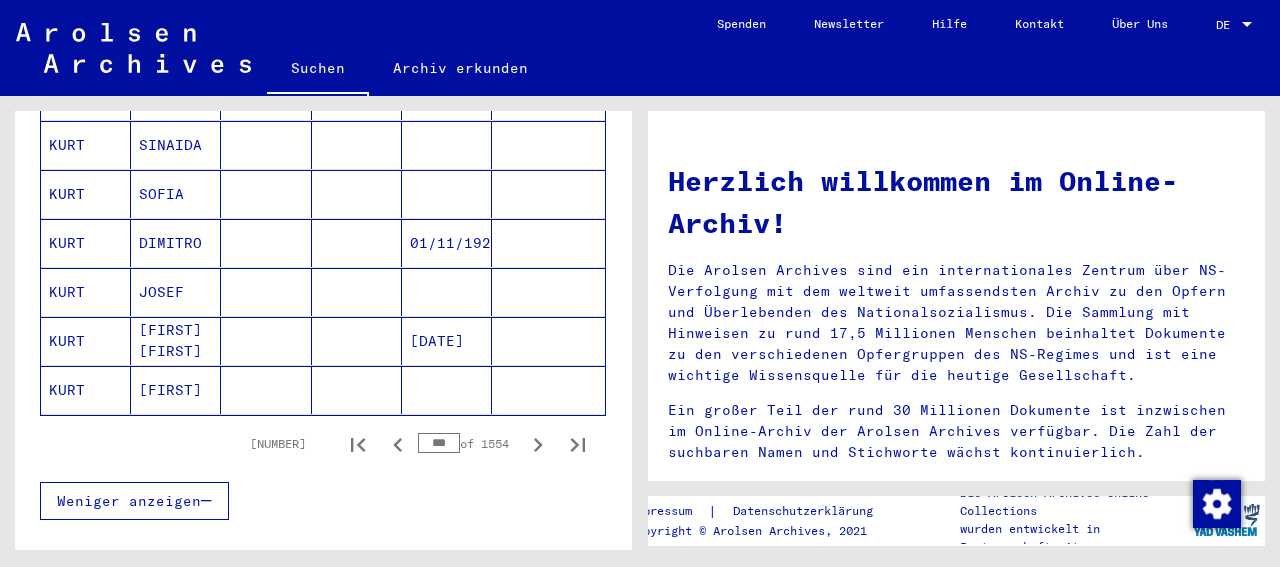 click 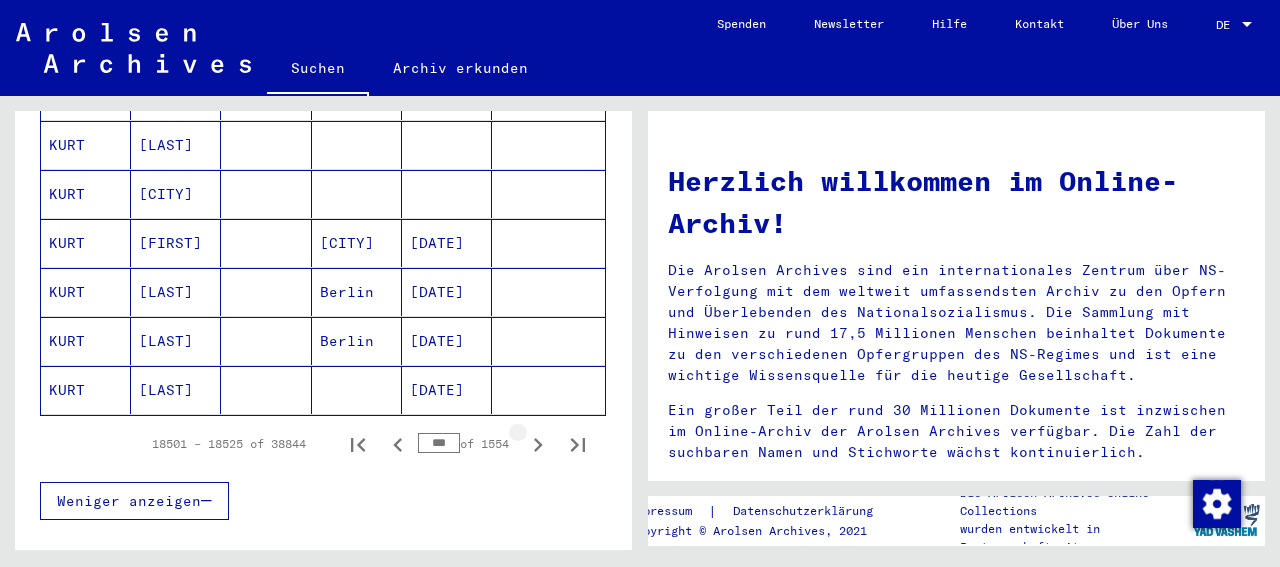 click 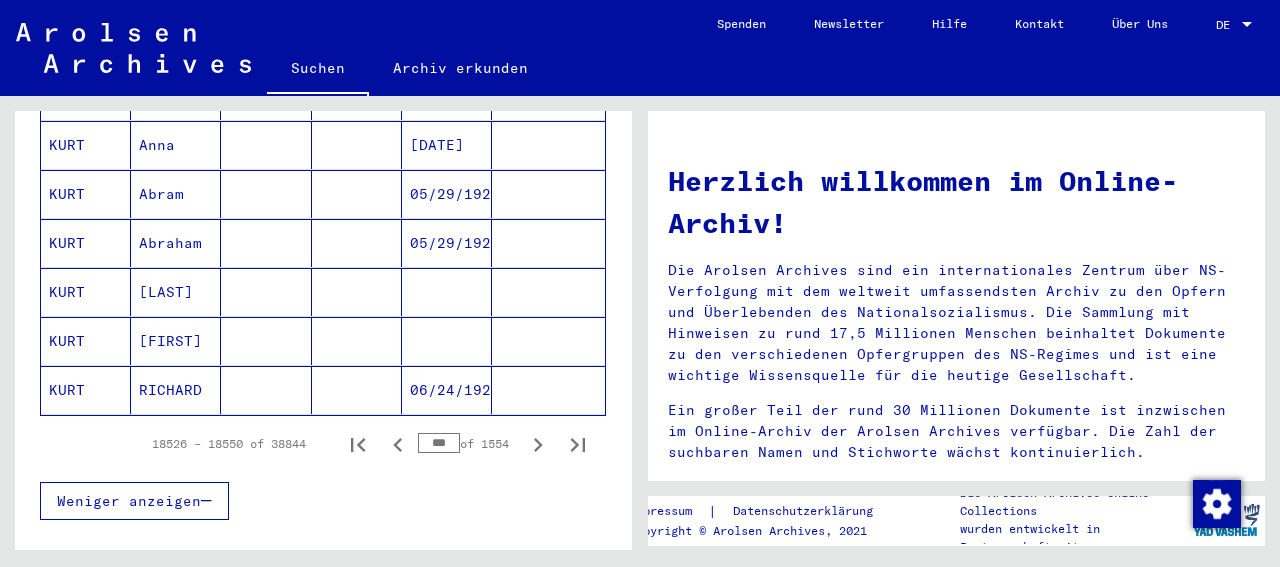click 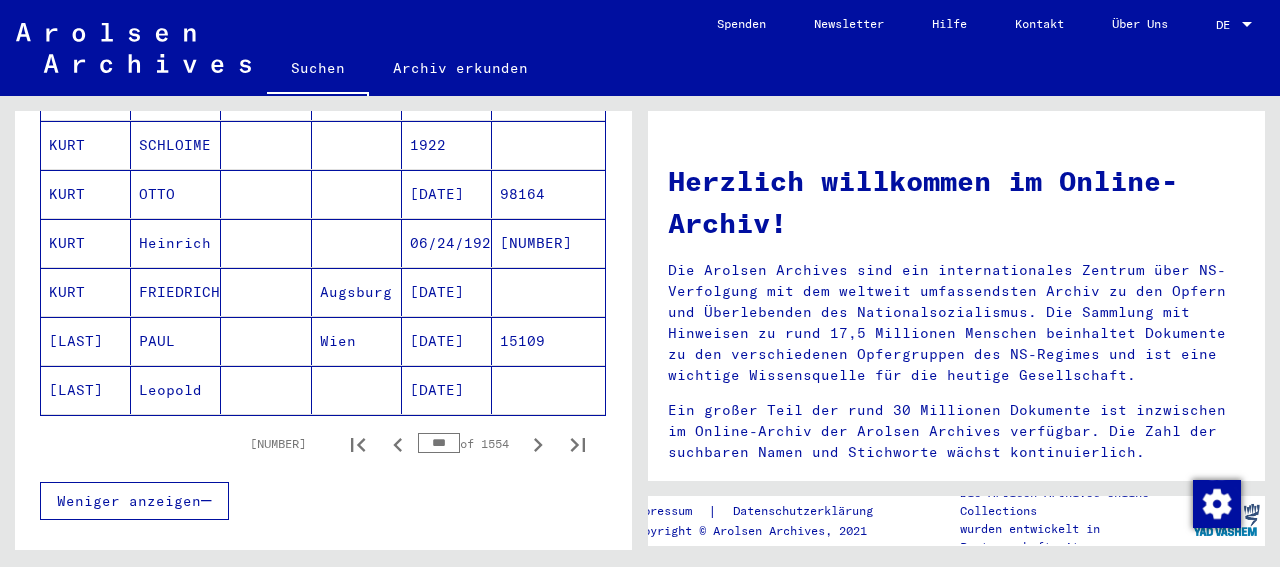 click 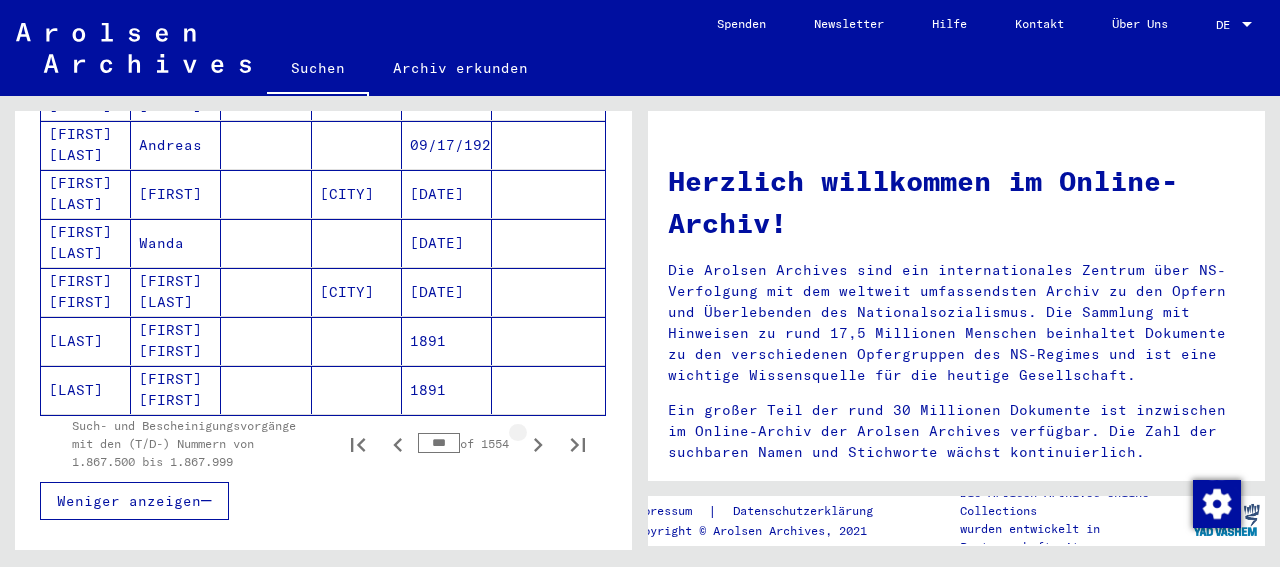 click 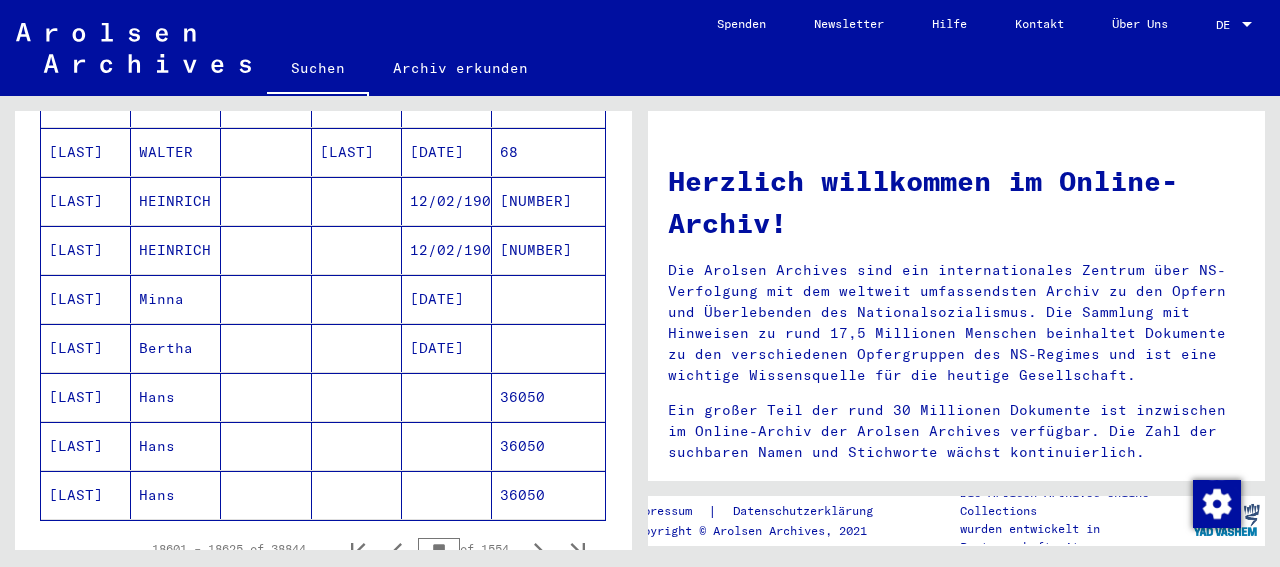 scroll, scrollTop: 1236, scrollLeft: 0, axis: vertical 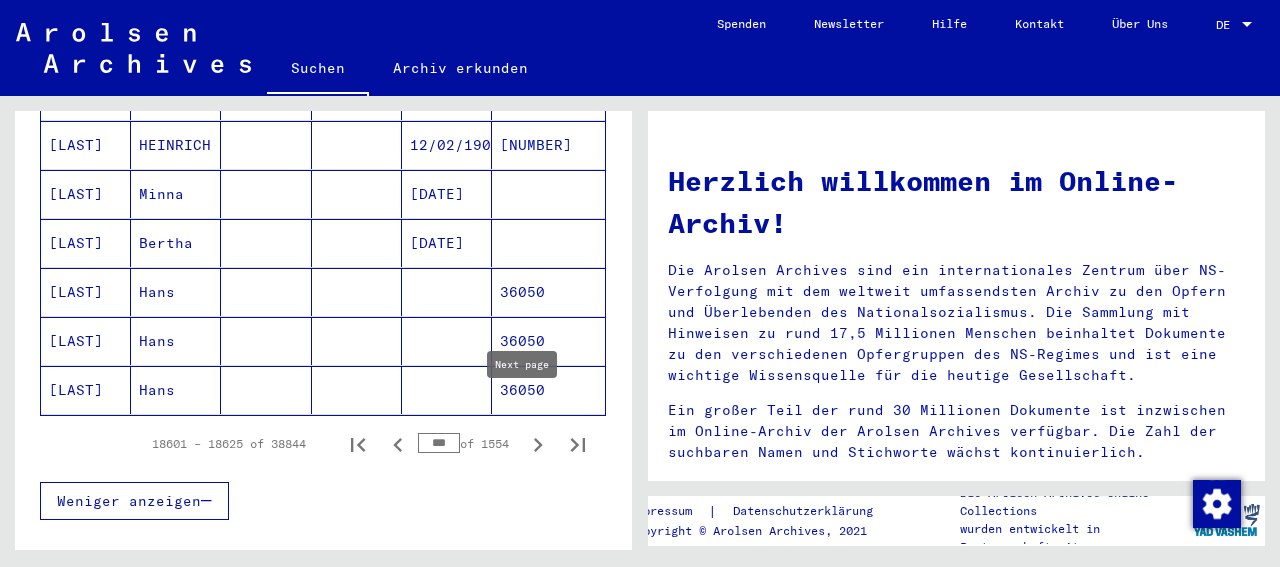 click 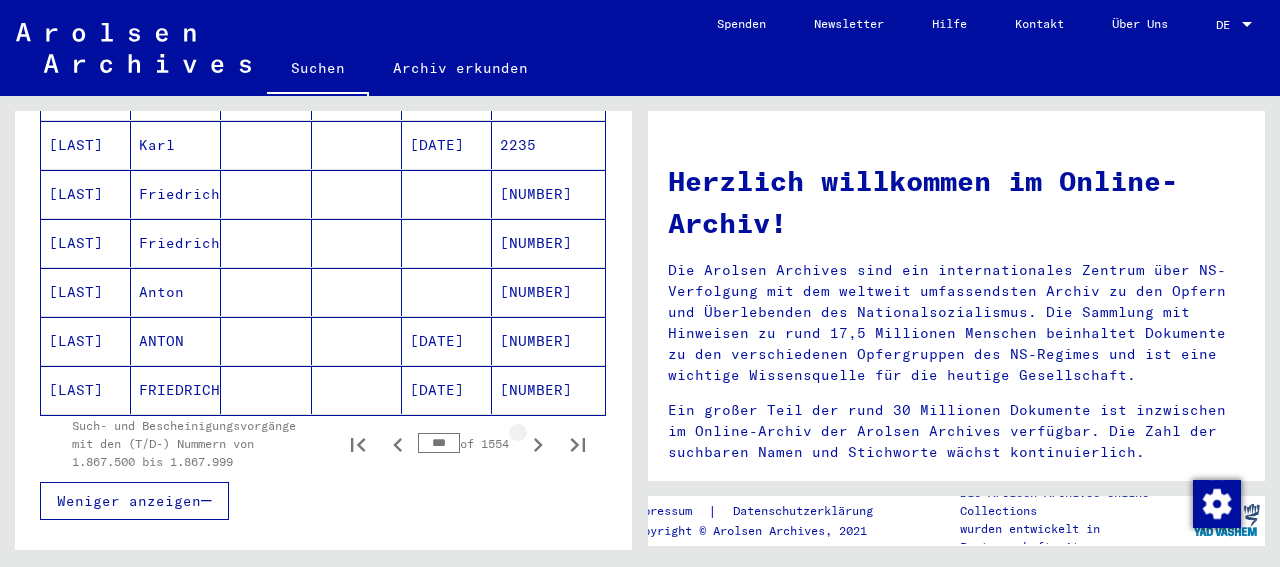 click 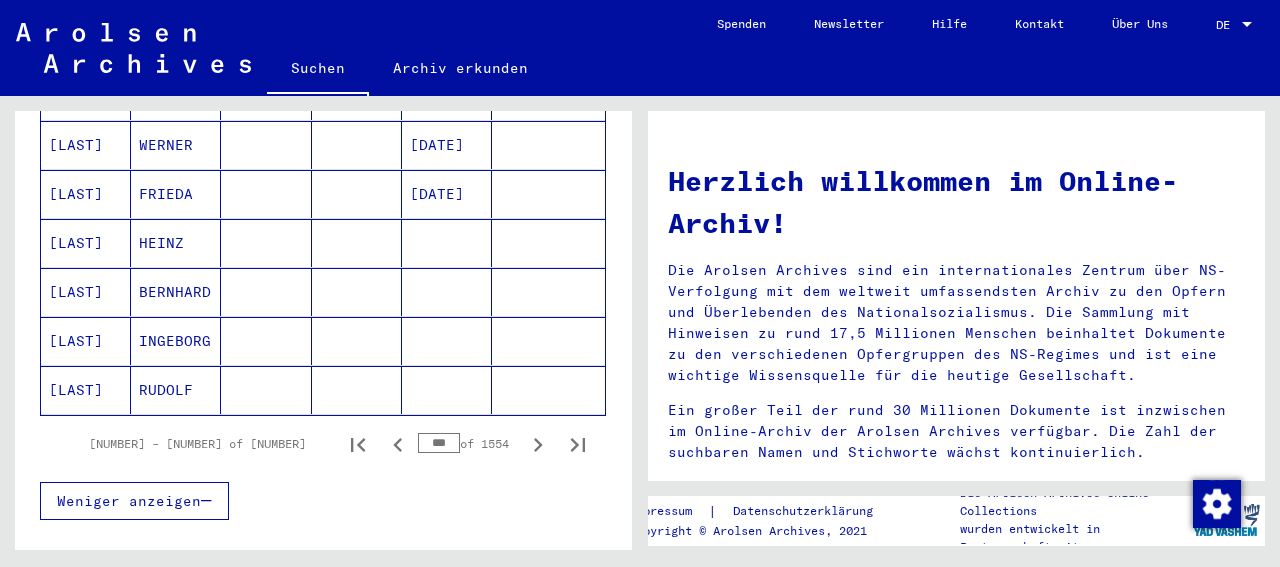 click 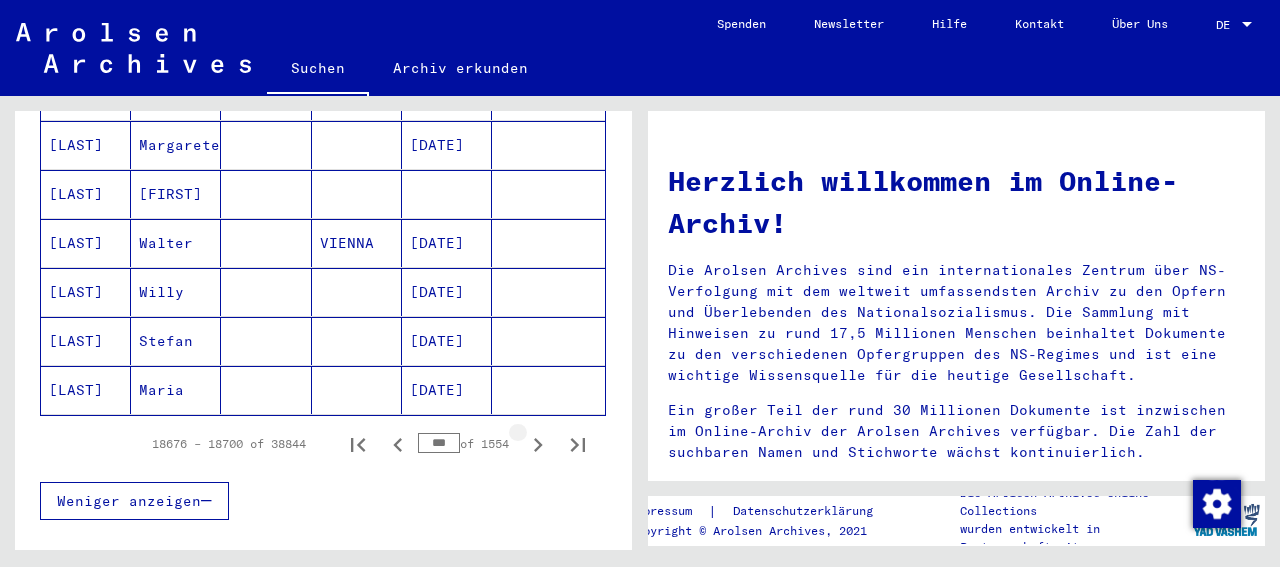 click 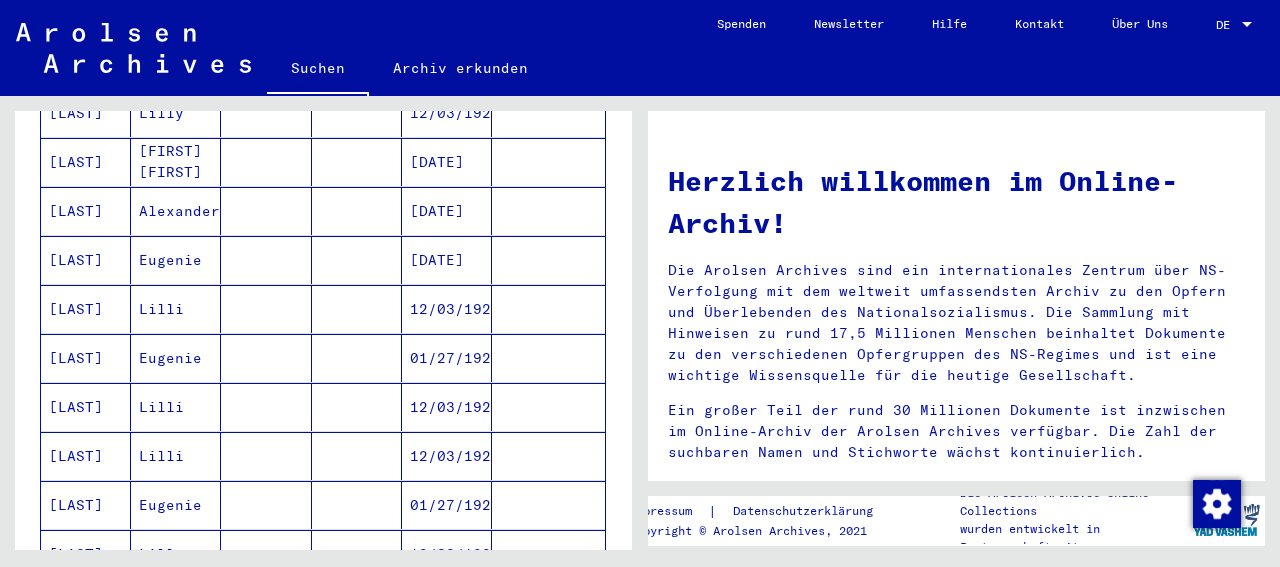 scroll, scrollTop: 736, scrollLeft: 0, axis: vertical 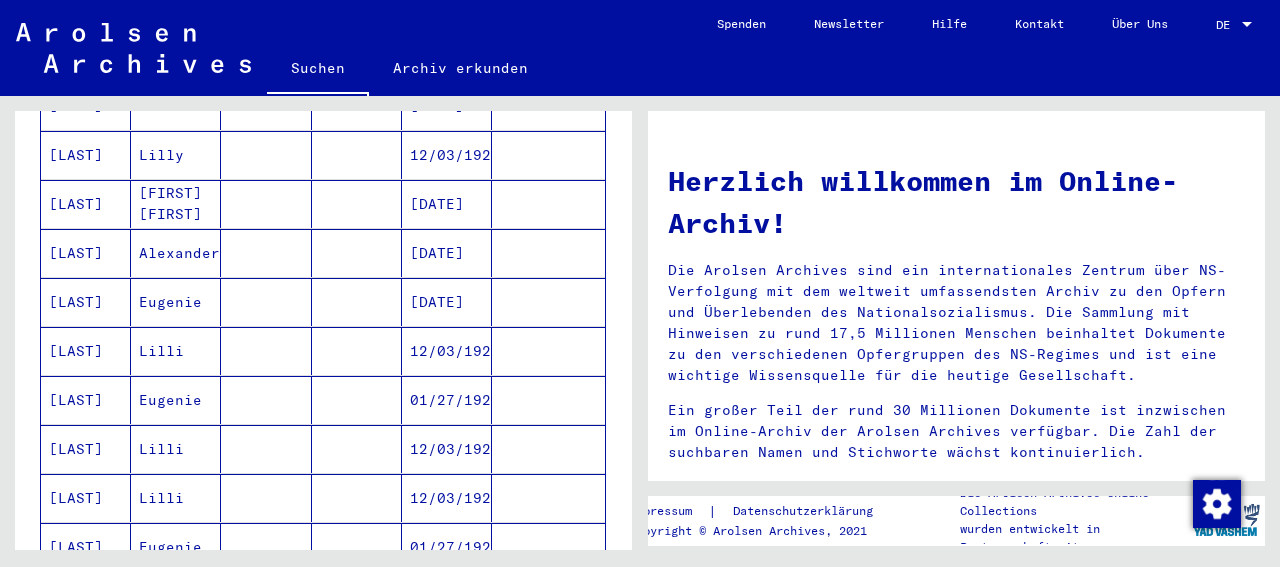 click on "[LAST]" at bounding box center (86, 302) 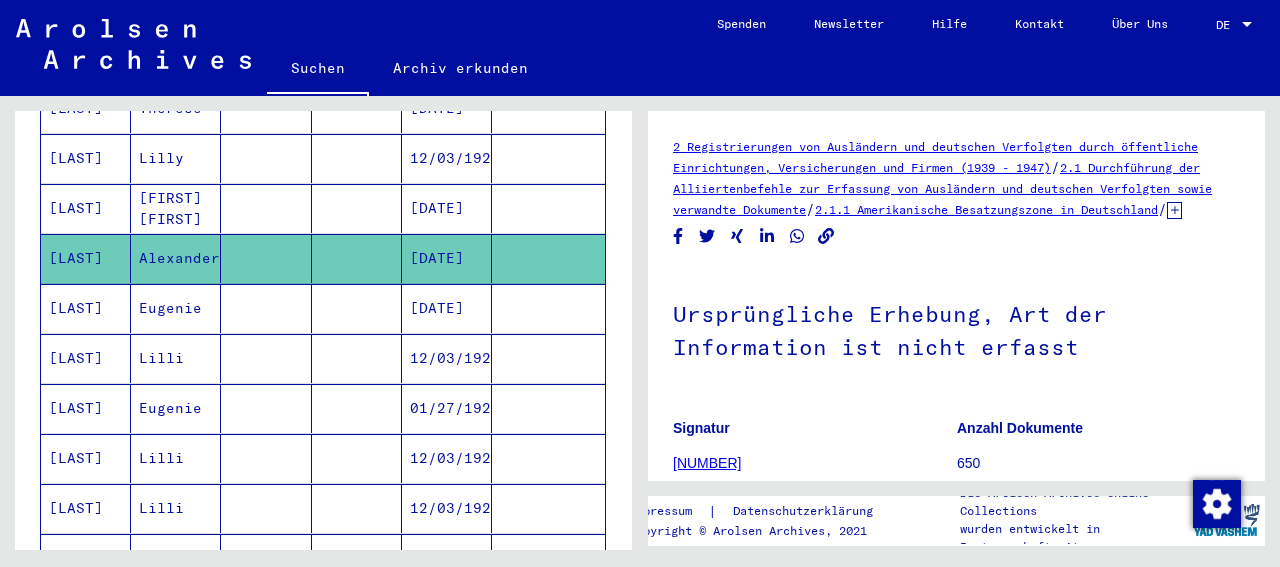 scroll, scrollTop: 0, scrollLeft: 0, axis: both 